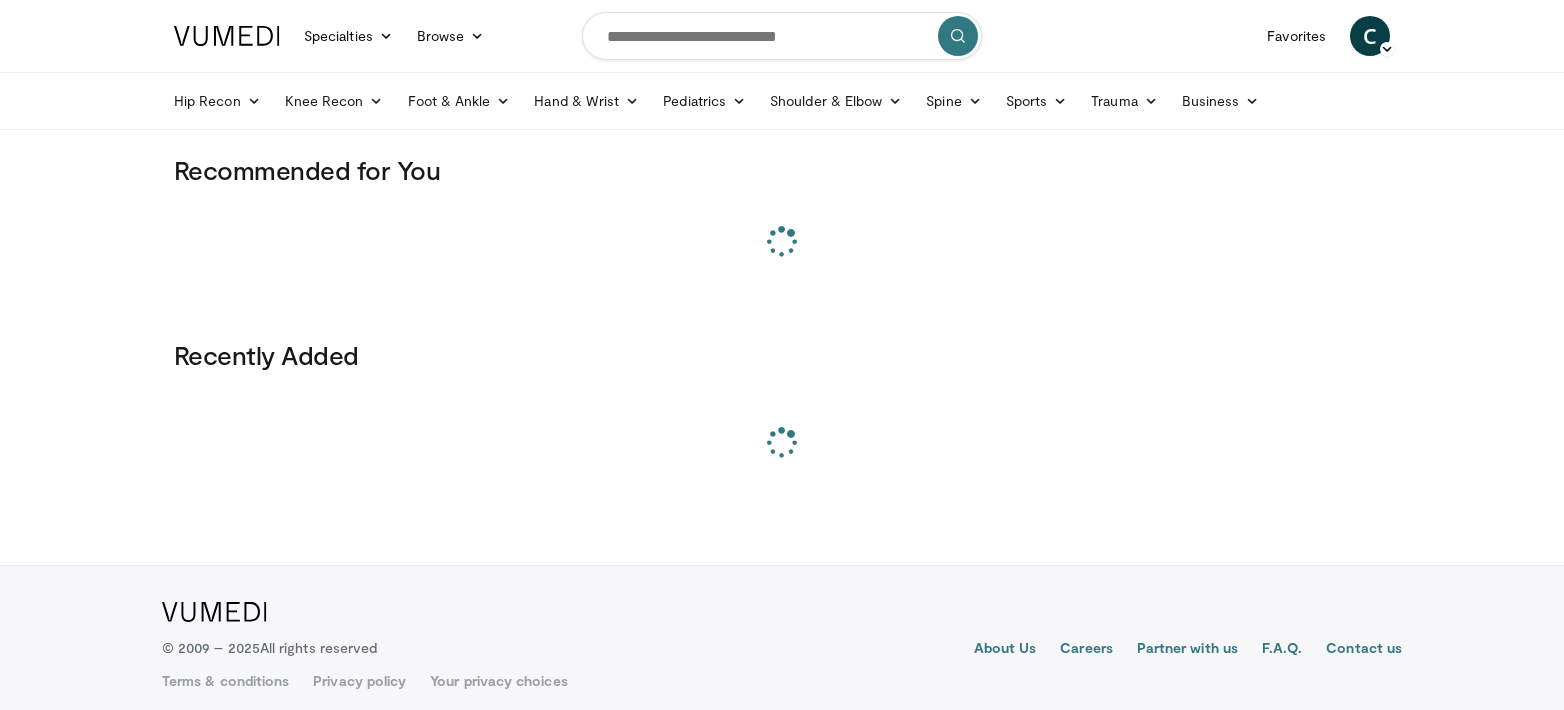 scroll, scrollTop: 0, scrollLeft: 0, axis: both 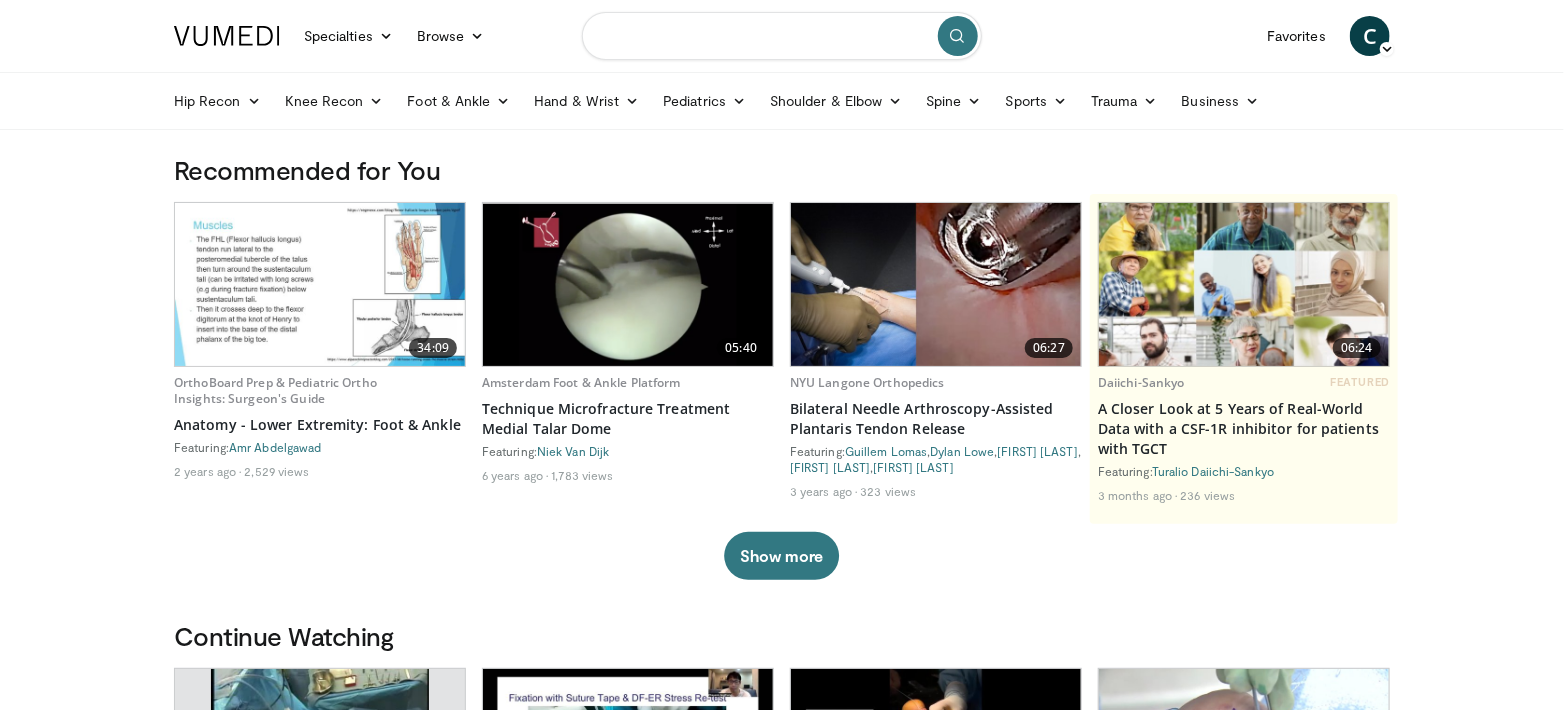 click at bounding box center (782, 36) 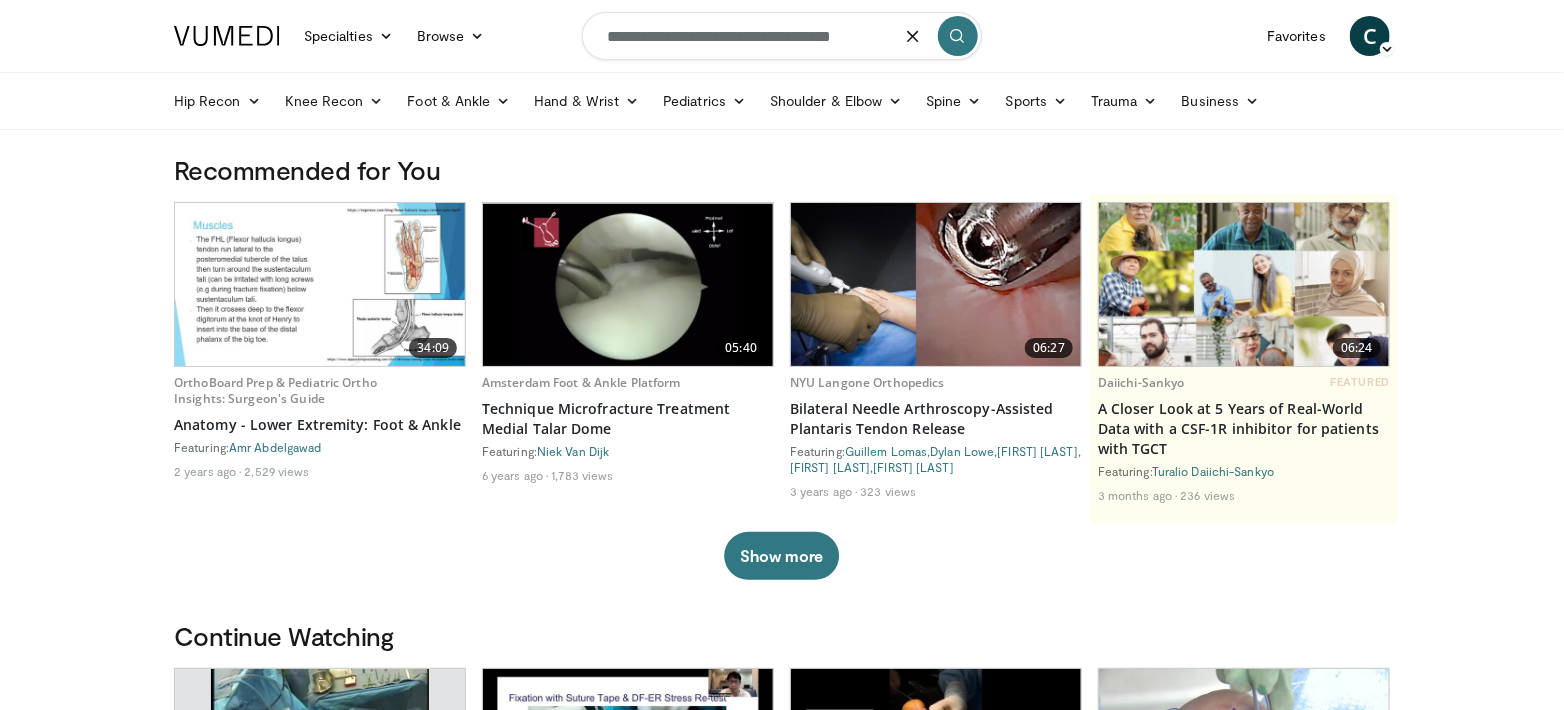 type on "**********" 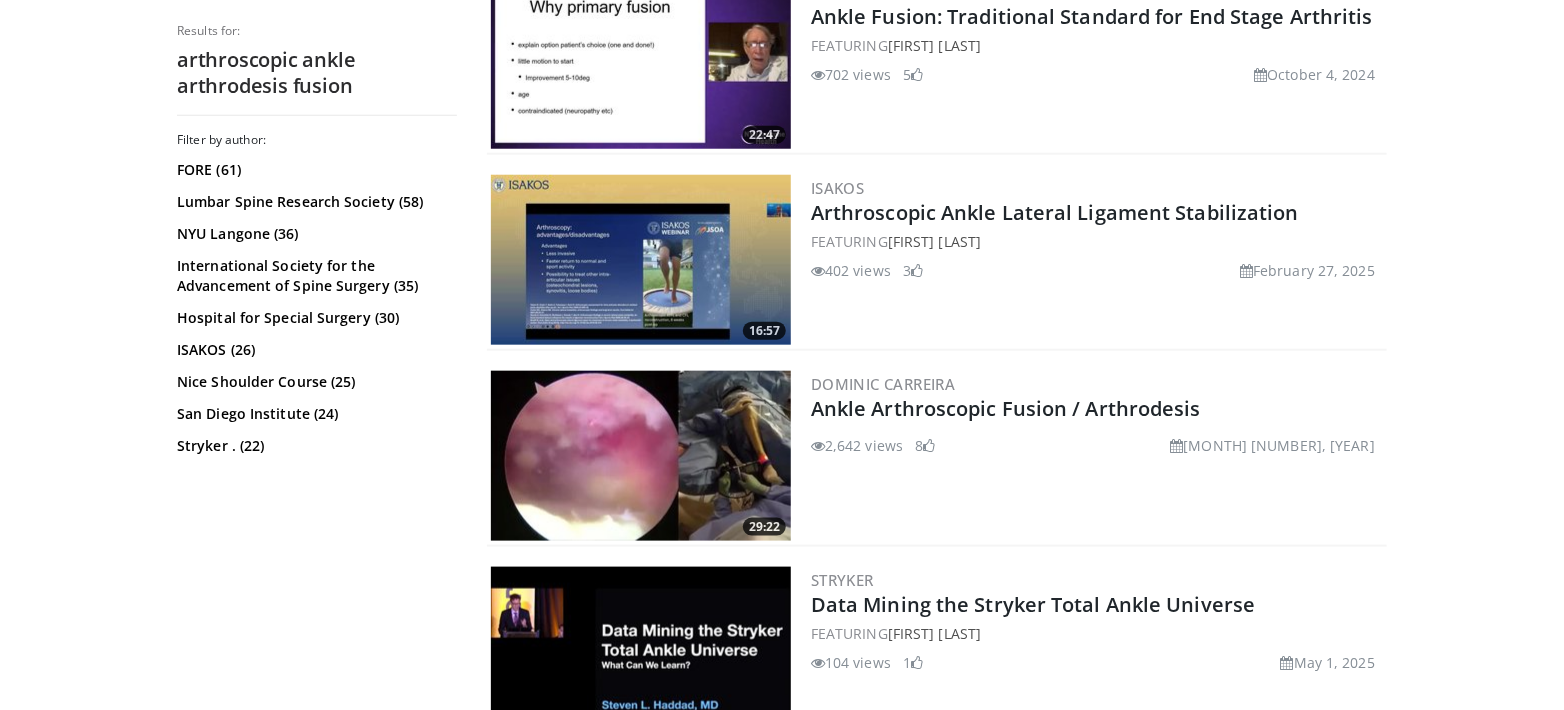 scroll, scrollTop: 888, scrollLeft: 0, axis: vertical 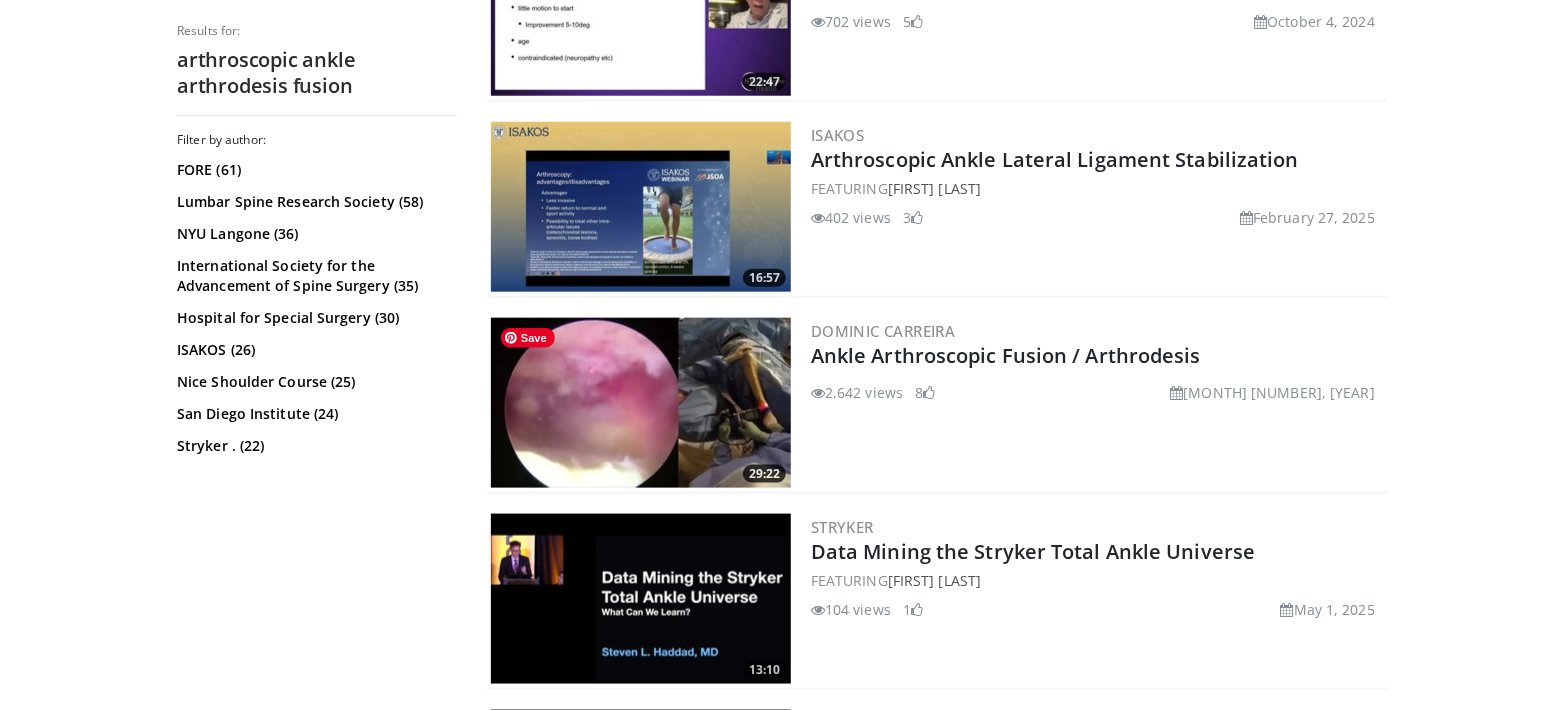 click at bounding box center [641, 403] 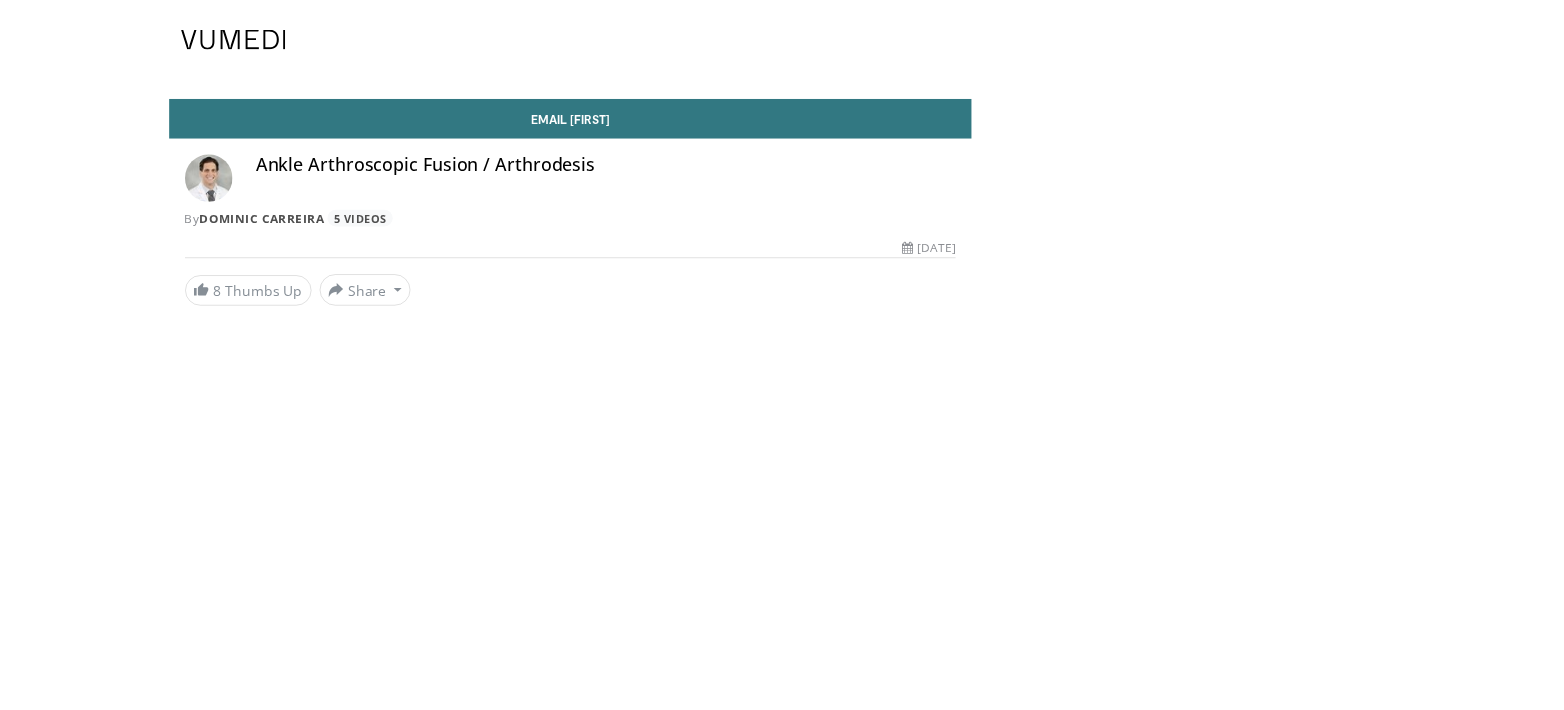 scroll, scrollTop: 0, scrollLeft: 0, axis: both 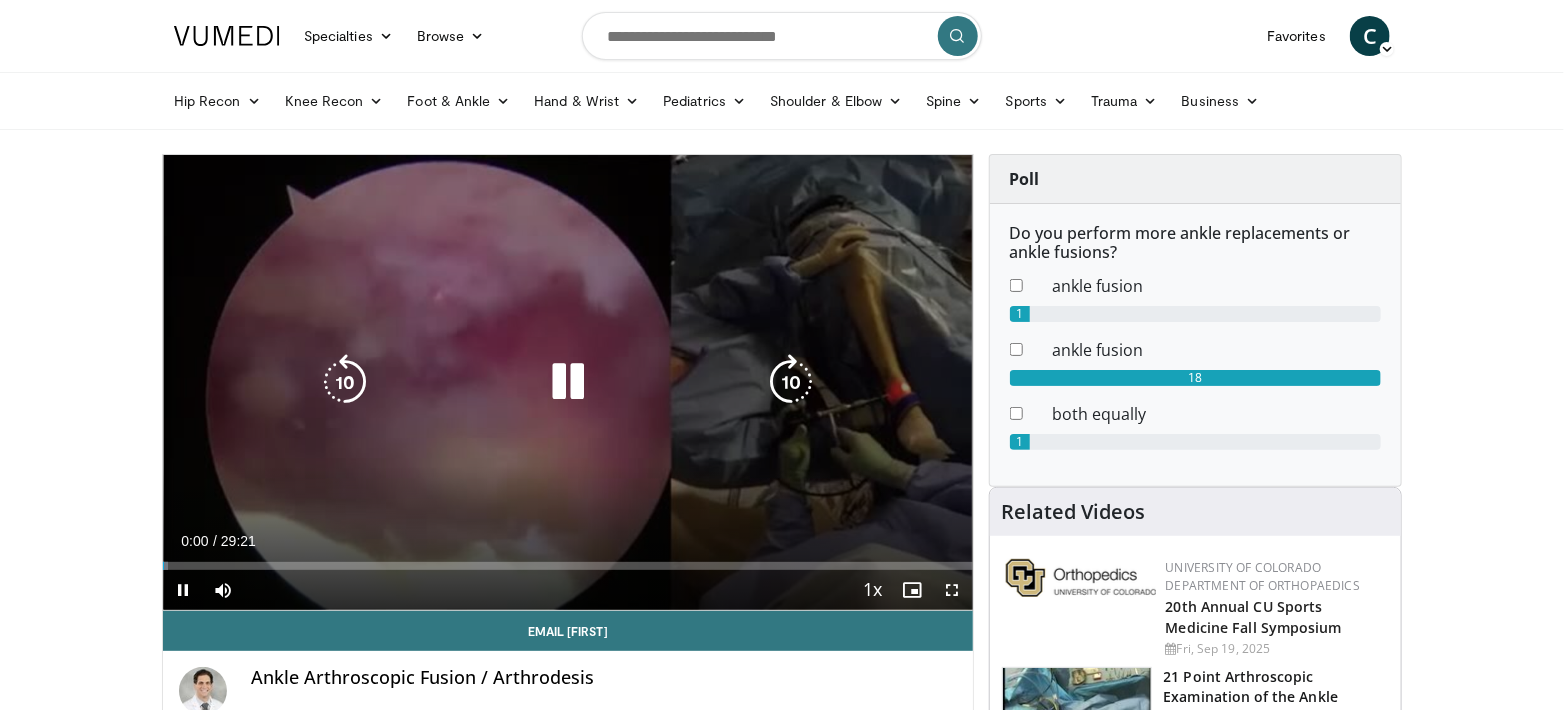 click at bounding box center (568, 382) 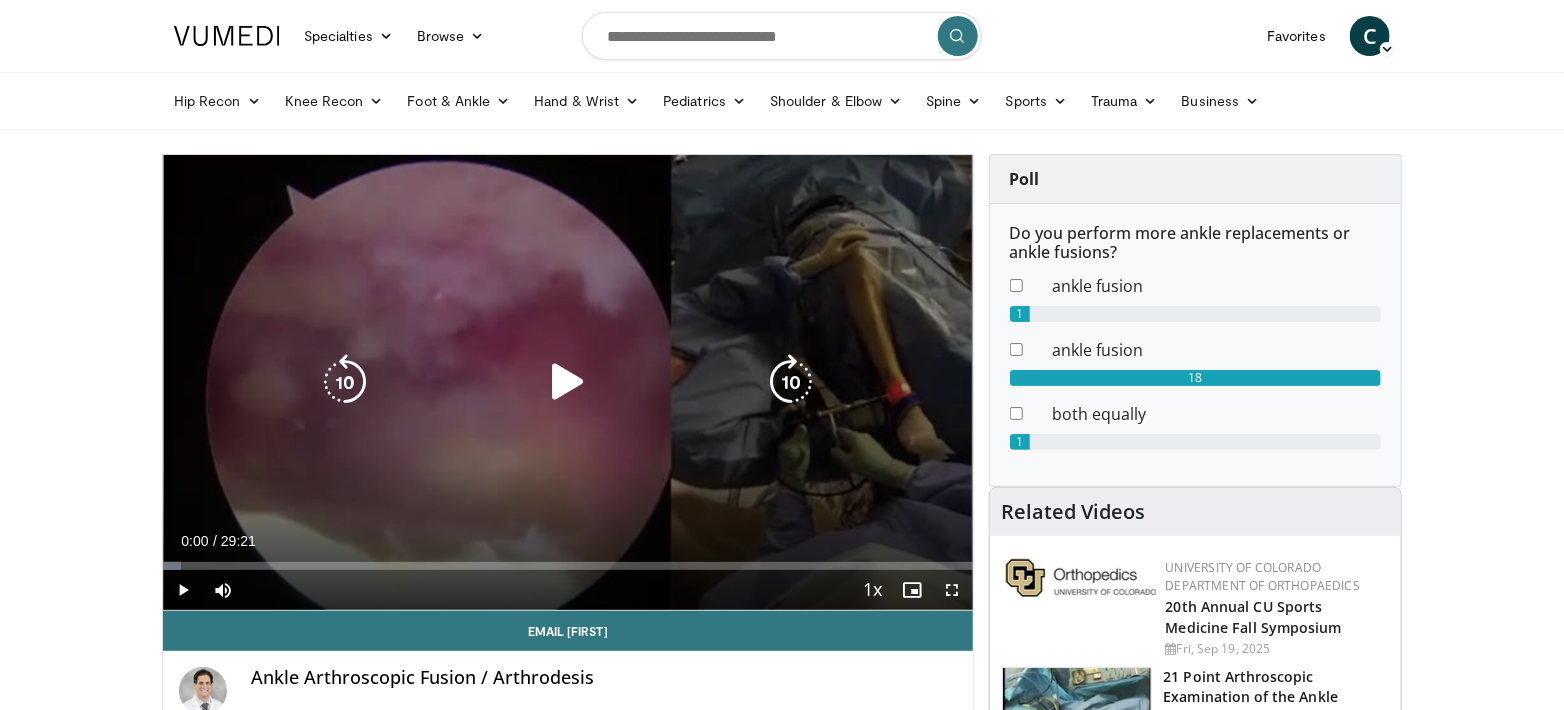 click at bounding box center (568, 382) 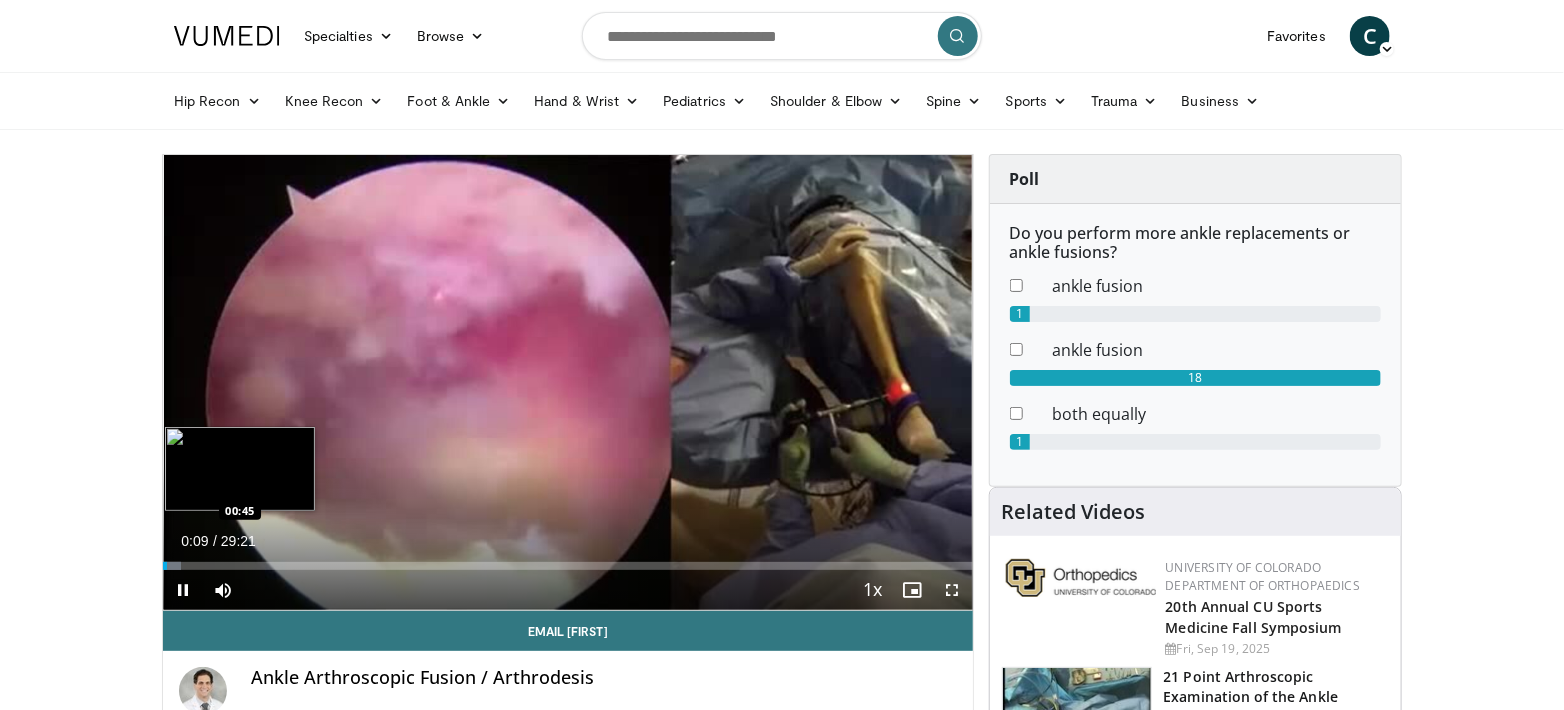 click on "Loaded :  2.27% 00:09 00:45" at bounding box center (568, 566) 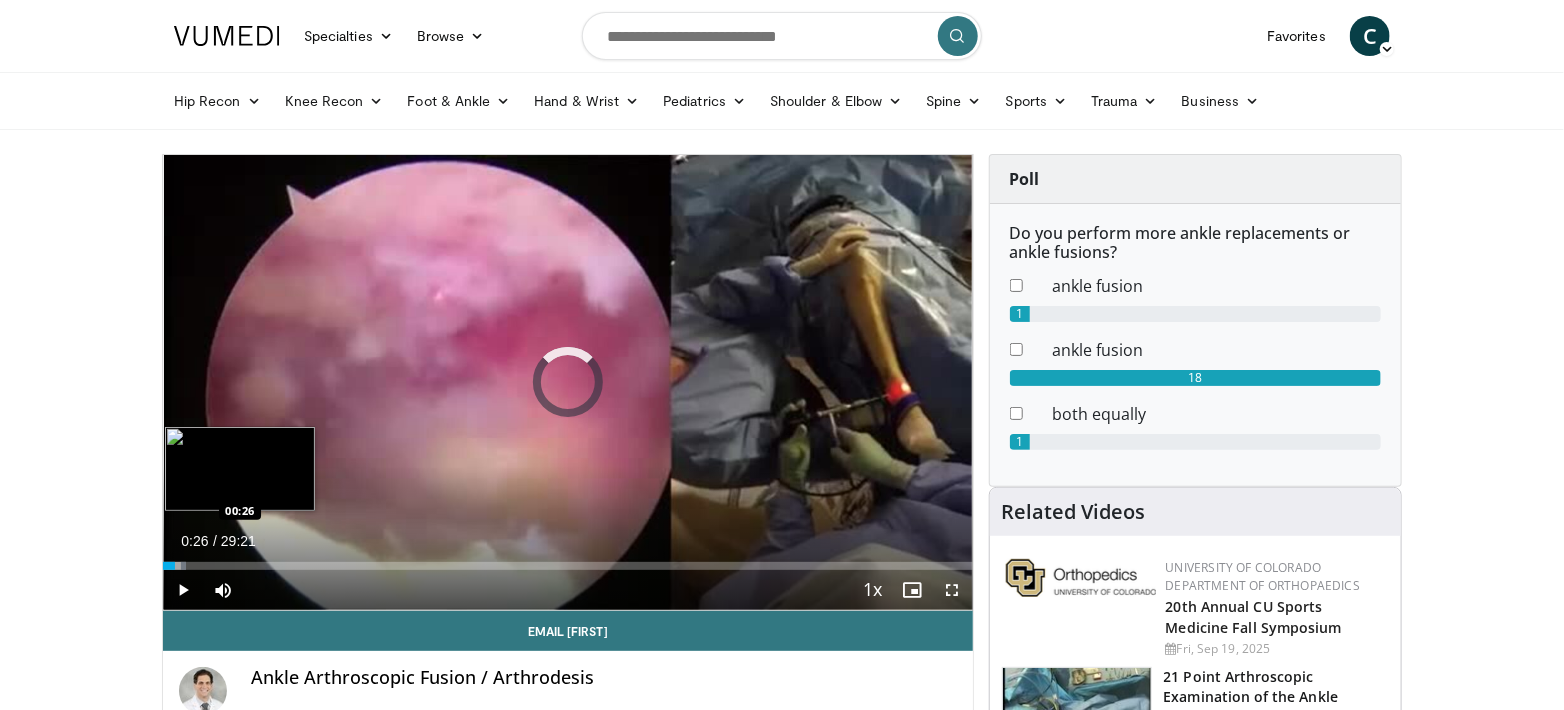 click on "Loaded :  2.84% 00:44 00:26" at bounding box center (568, 560) 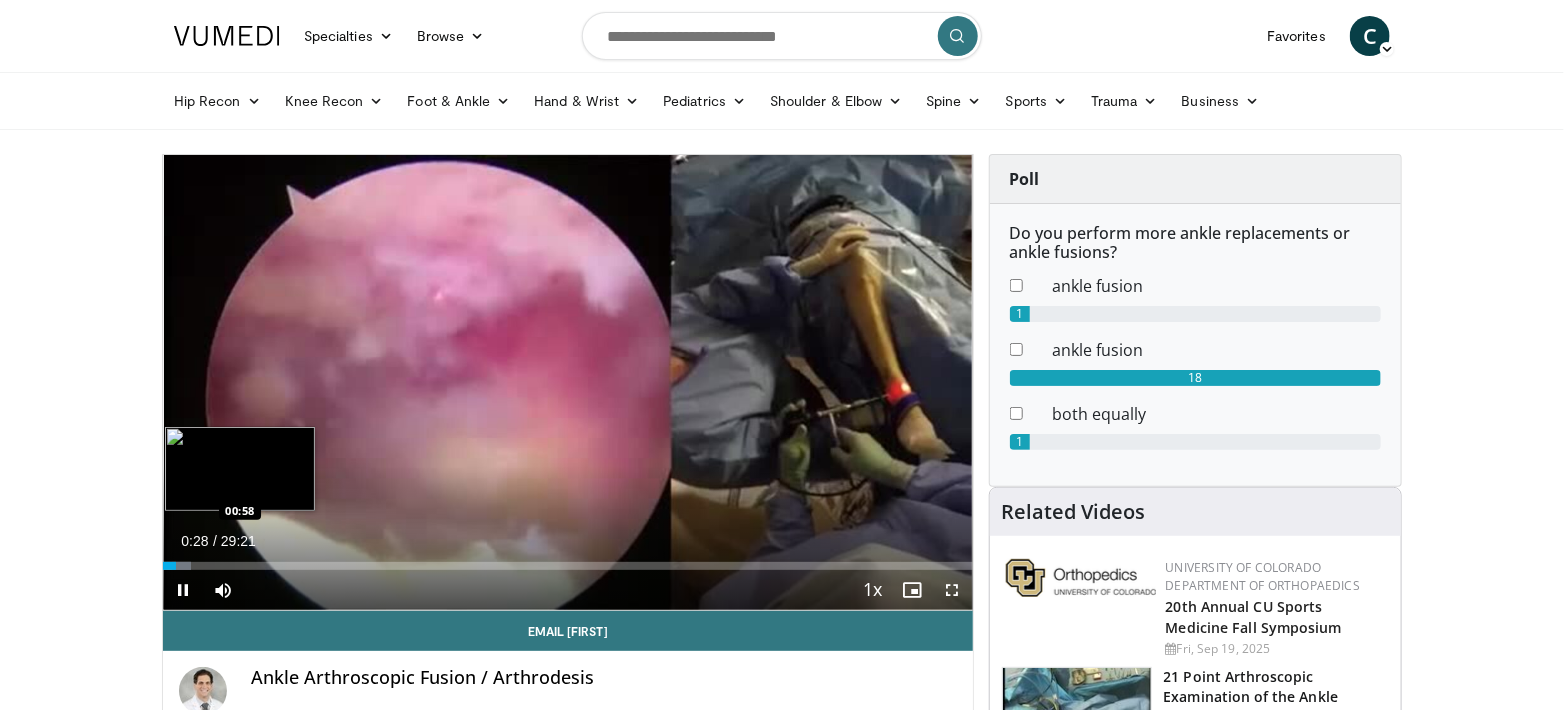 click on "Loaded :  3.41% 00:28 00:58" at bounding box center (568, 566) 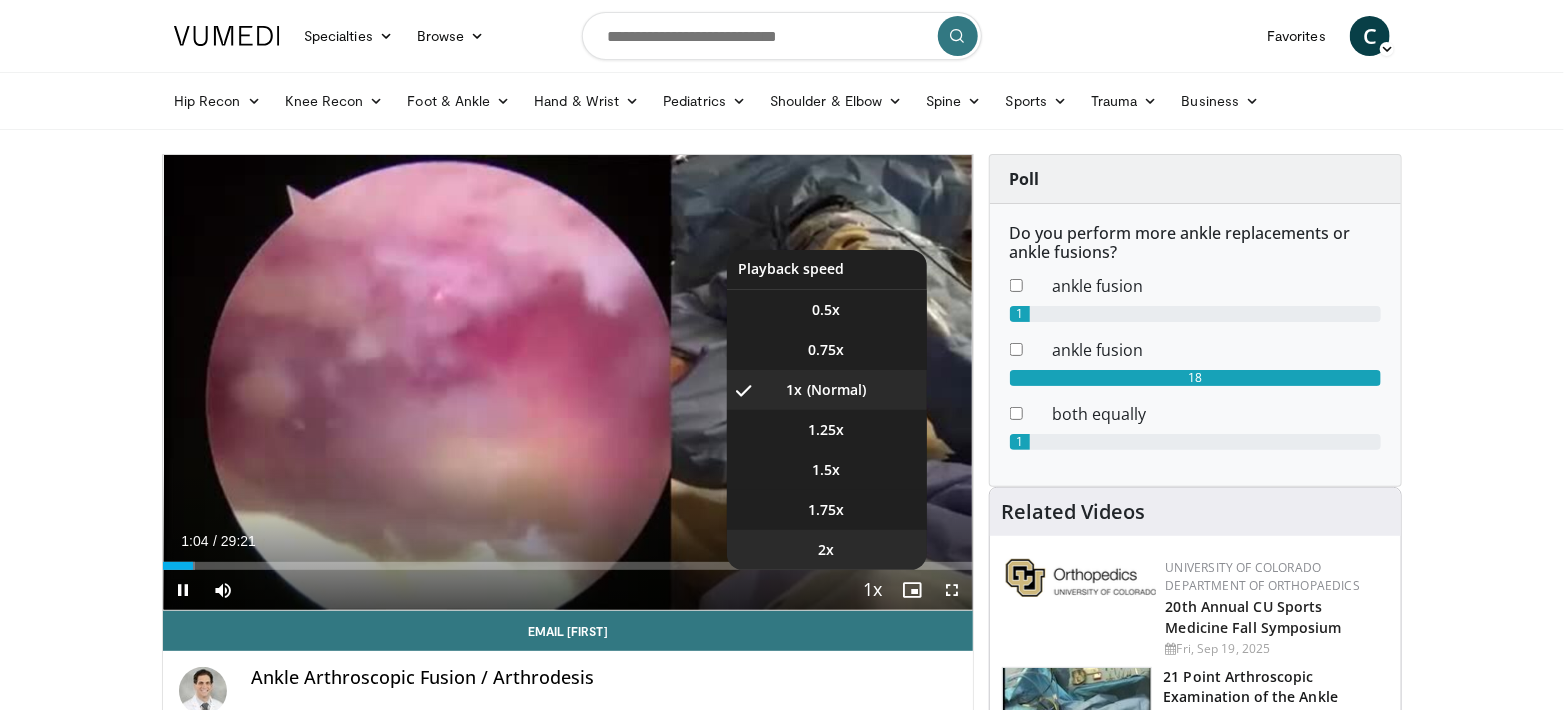 click on "2x" at bounding box center (827, 550) 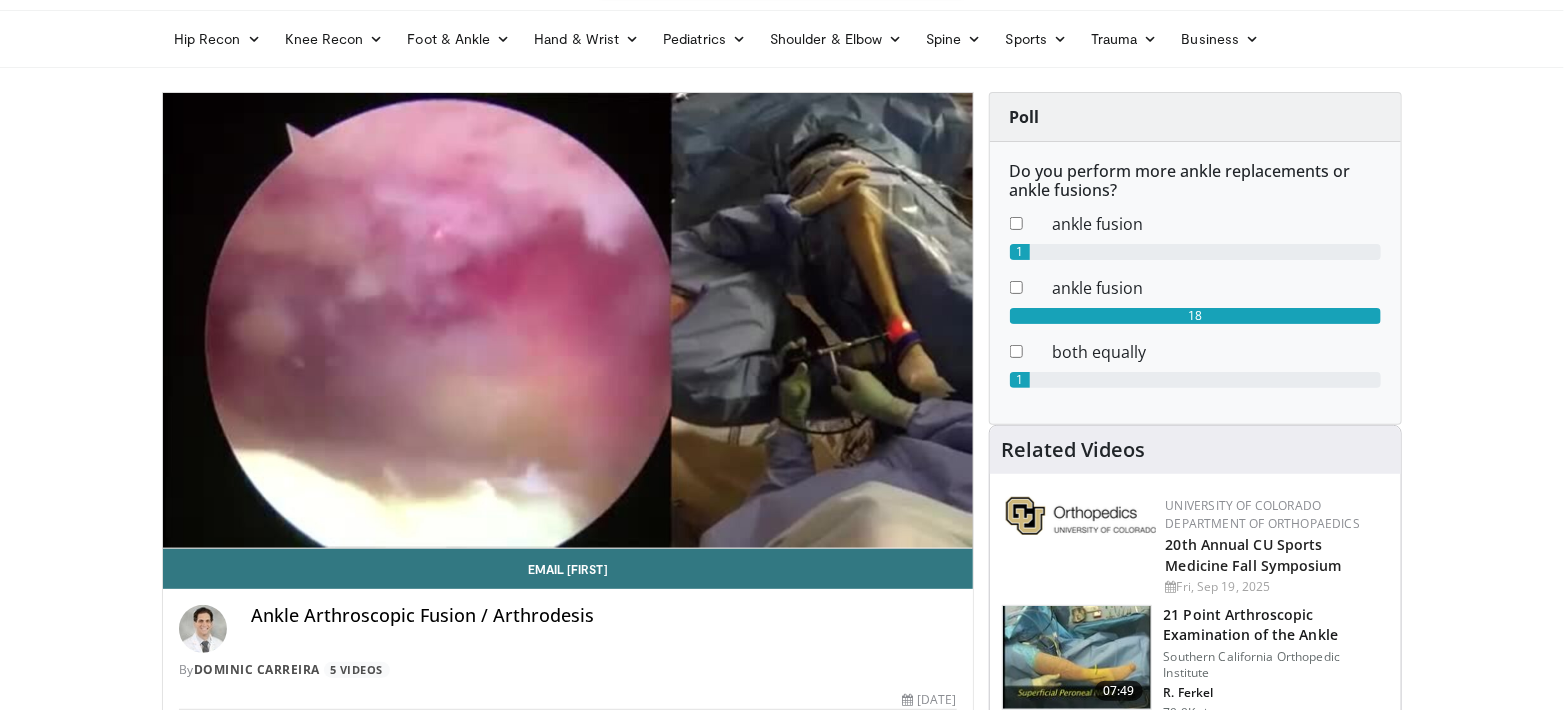 scroll, scrollTop: 0, scrollLeft: 0, axis: both 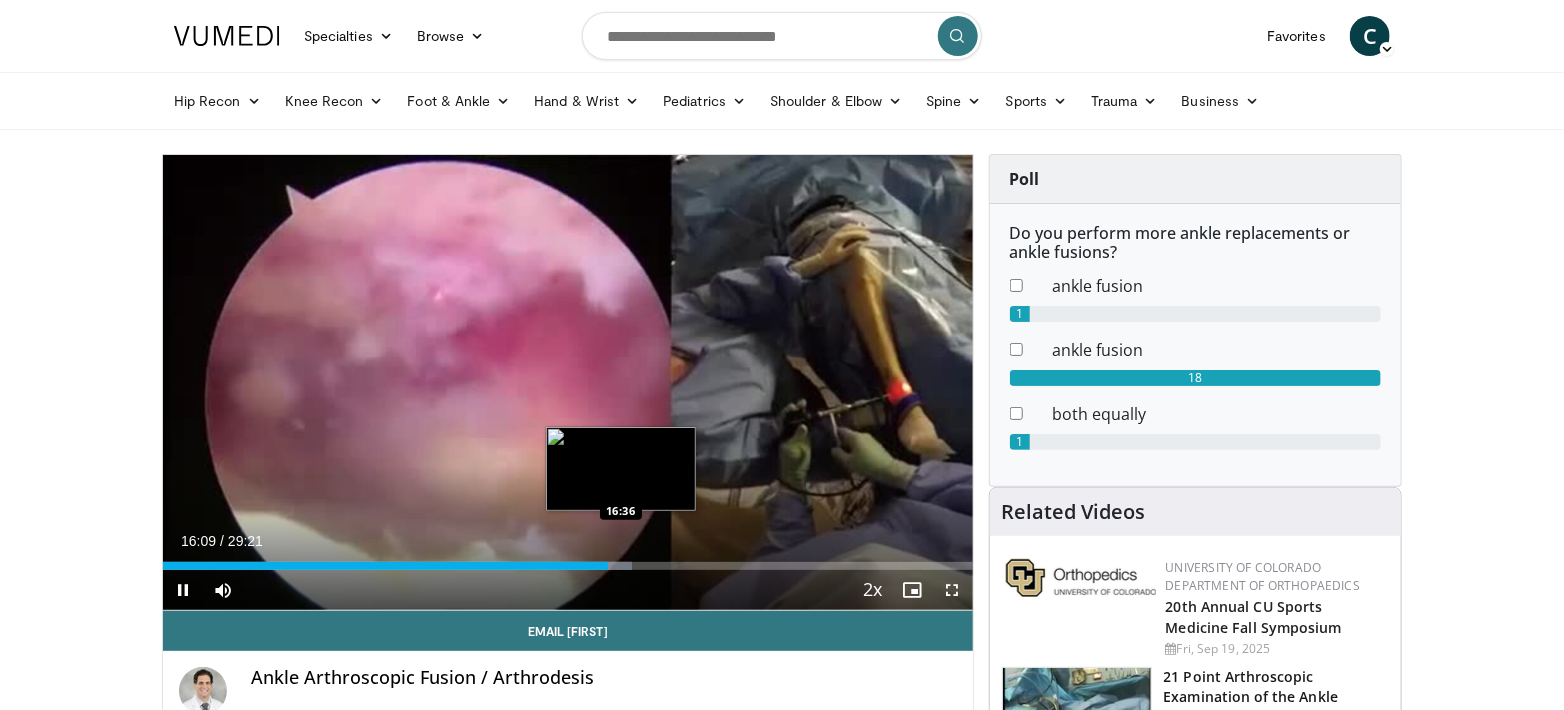 click at bounding box center (614, 566) 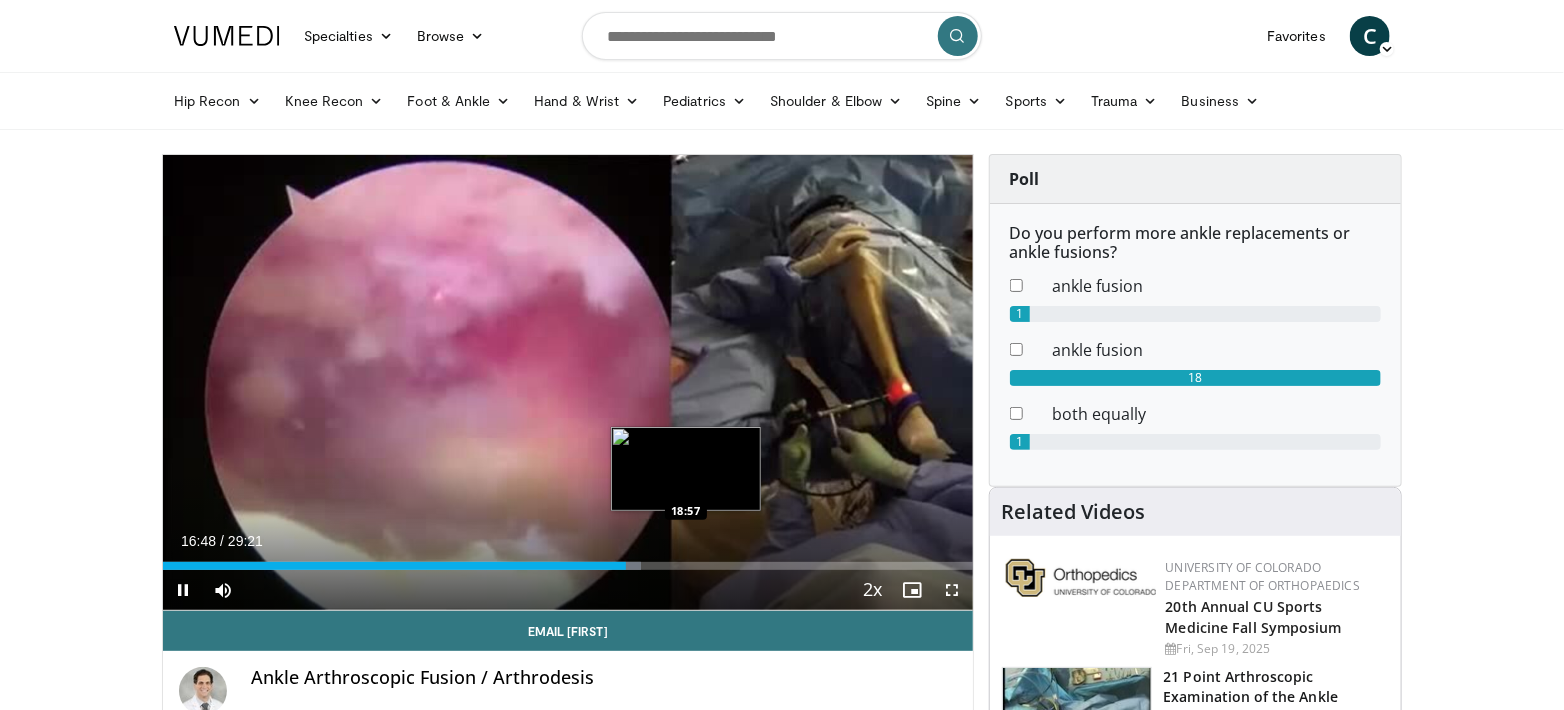 click on "Loaded :  59.09% 16:48 18:57" at bounding box center (568, 566) 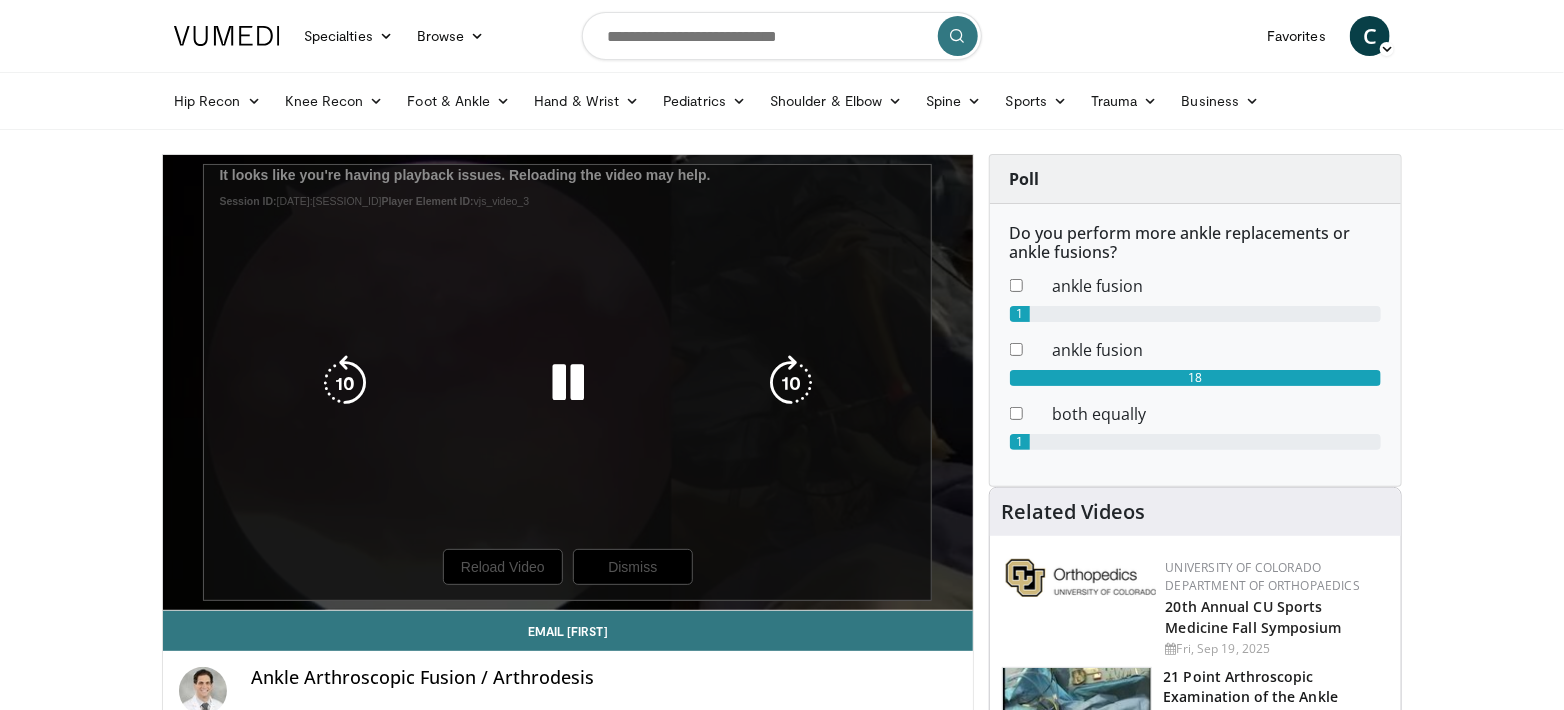 click on "10 seconds
Tap to unmute" at bounding box center [568, 382] 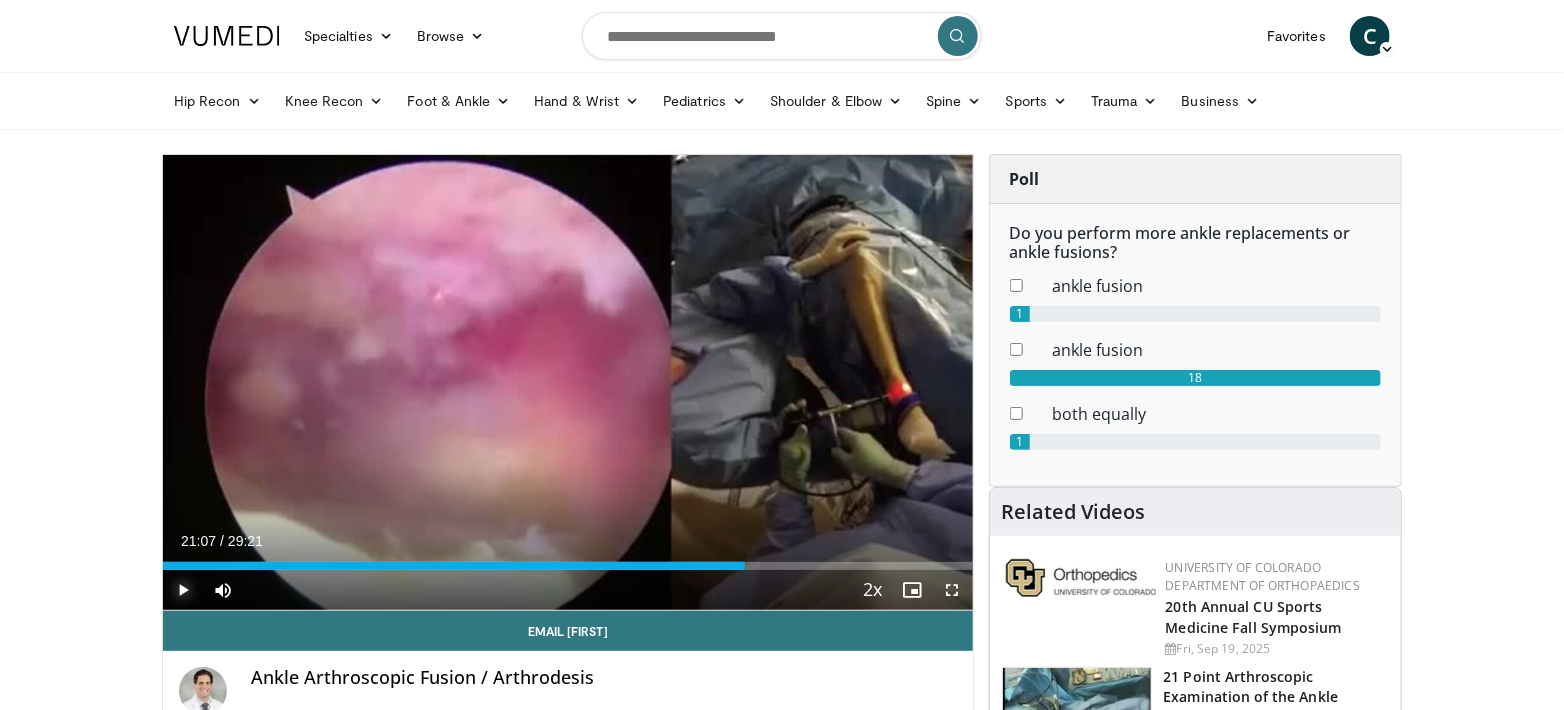 click at bounding box center (183, 590) 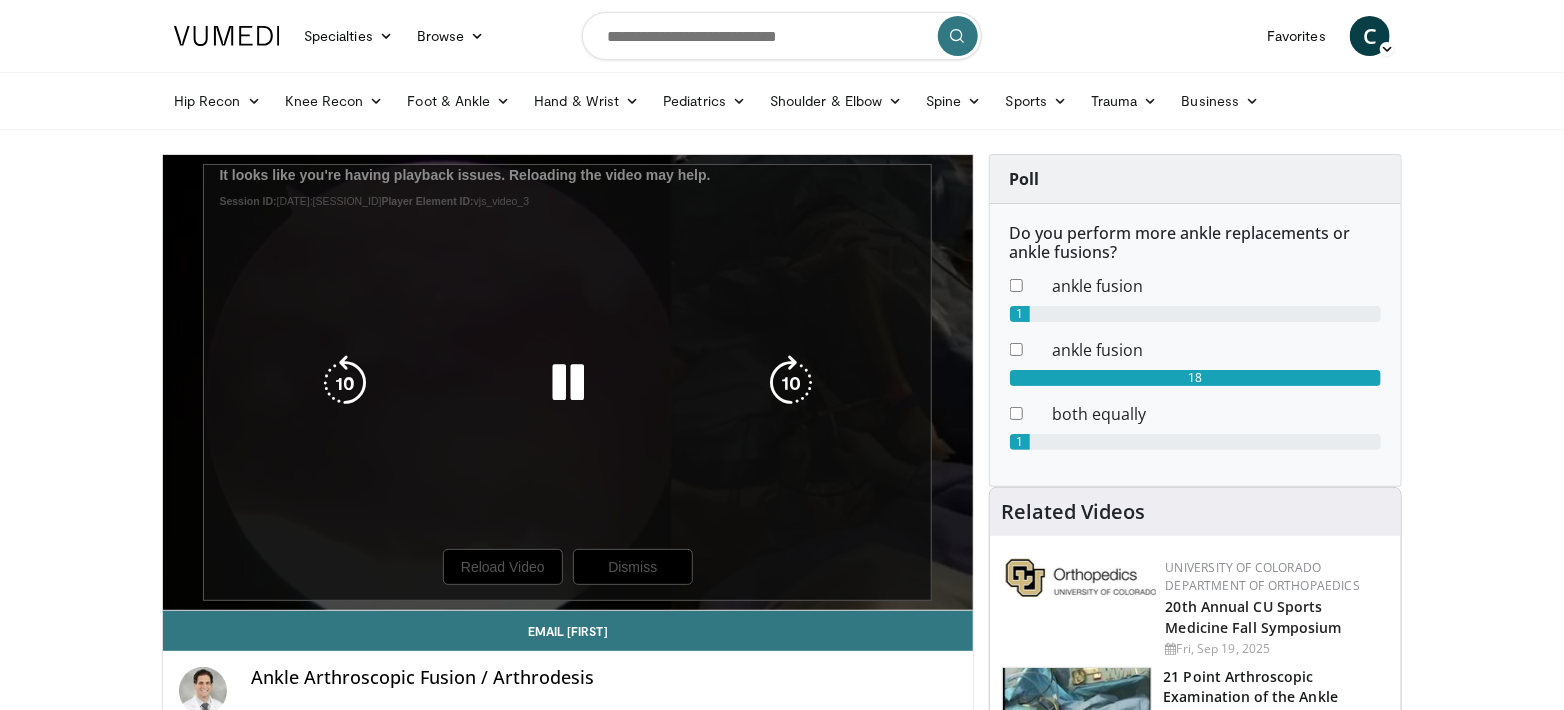 click on "10 seconds
Tap to unmute" at bounding box center (568, 382) 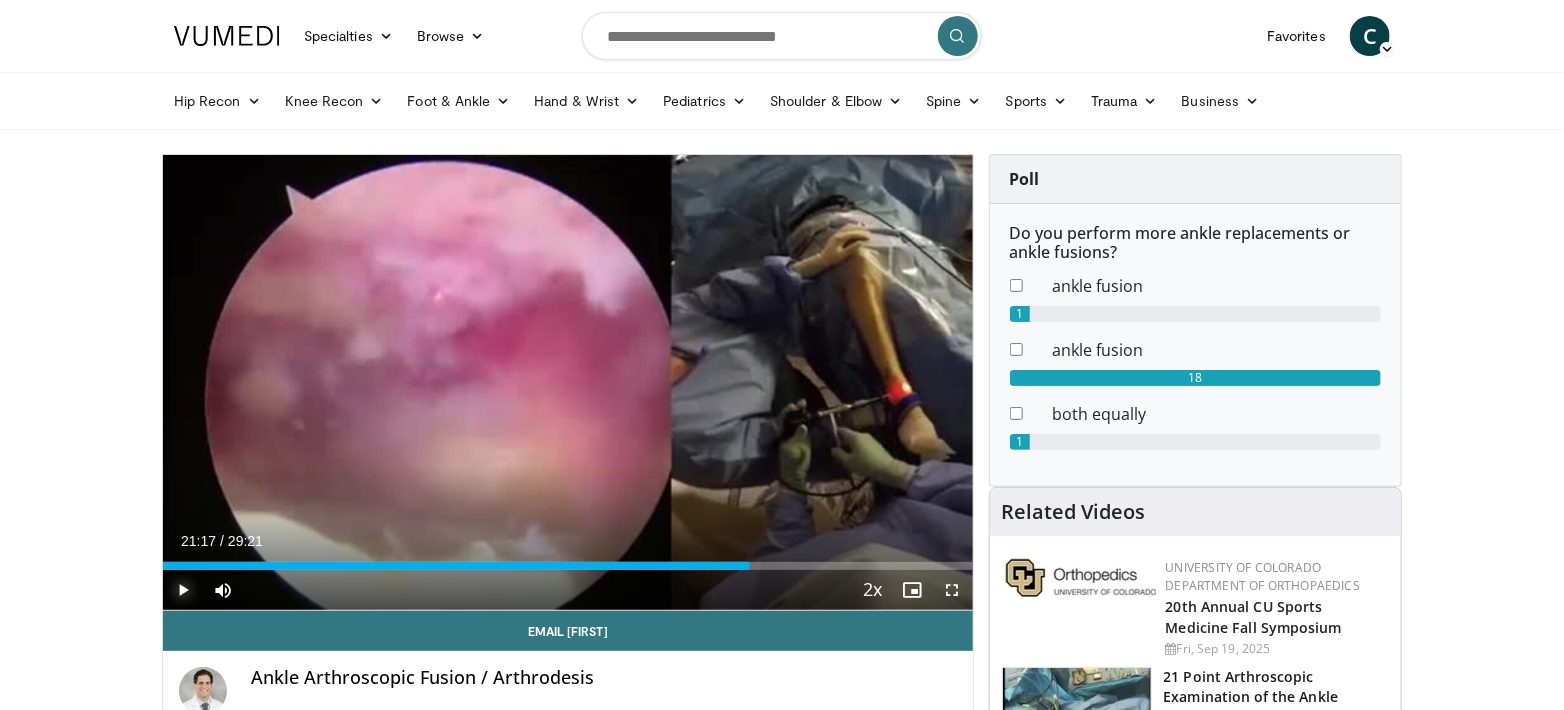 click at bounding box center (183, 590) 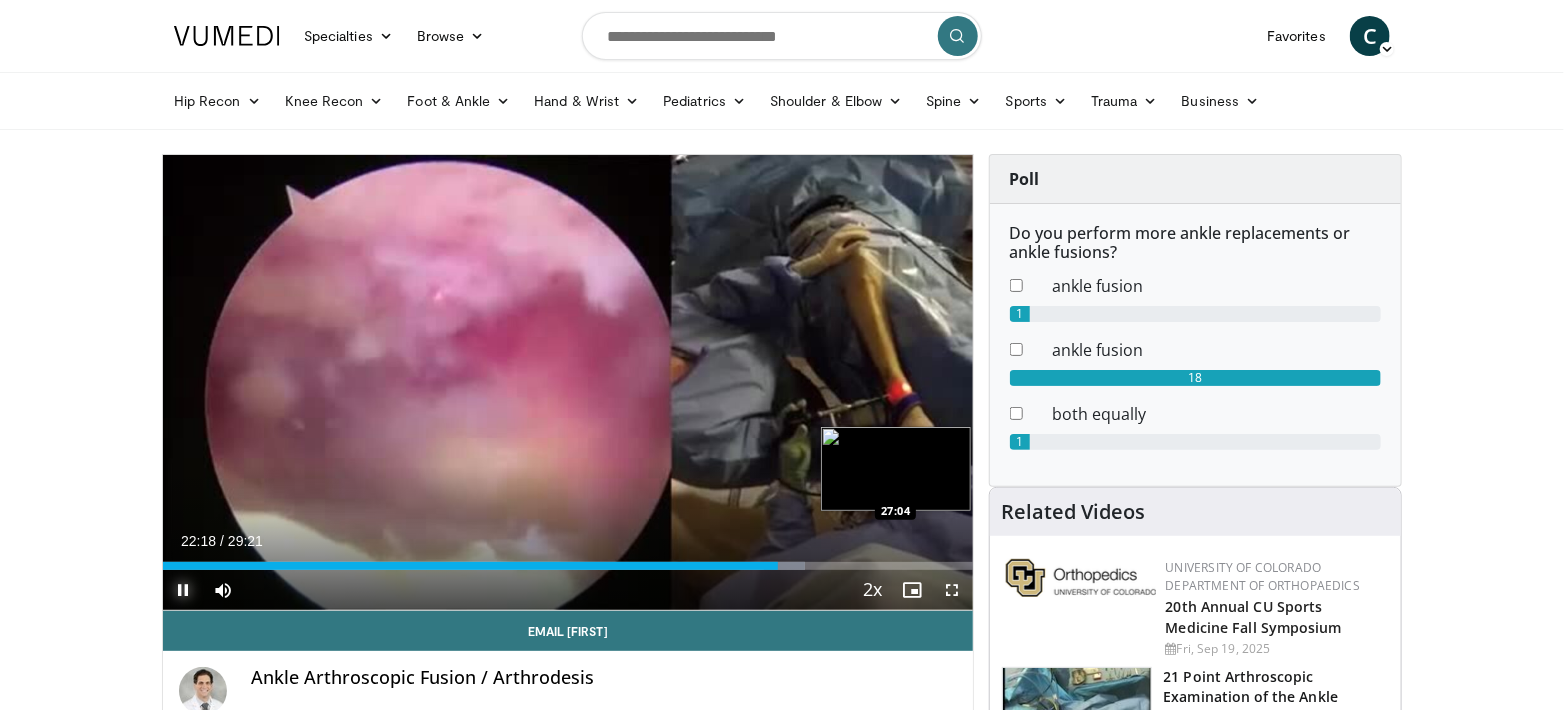 click on "Loaded :  79.33% 22:18 27:04" at bounding box center (568, 566) 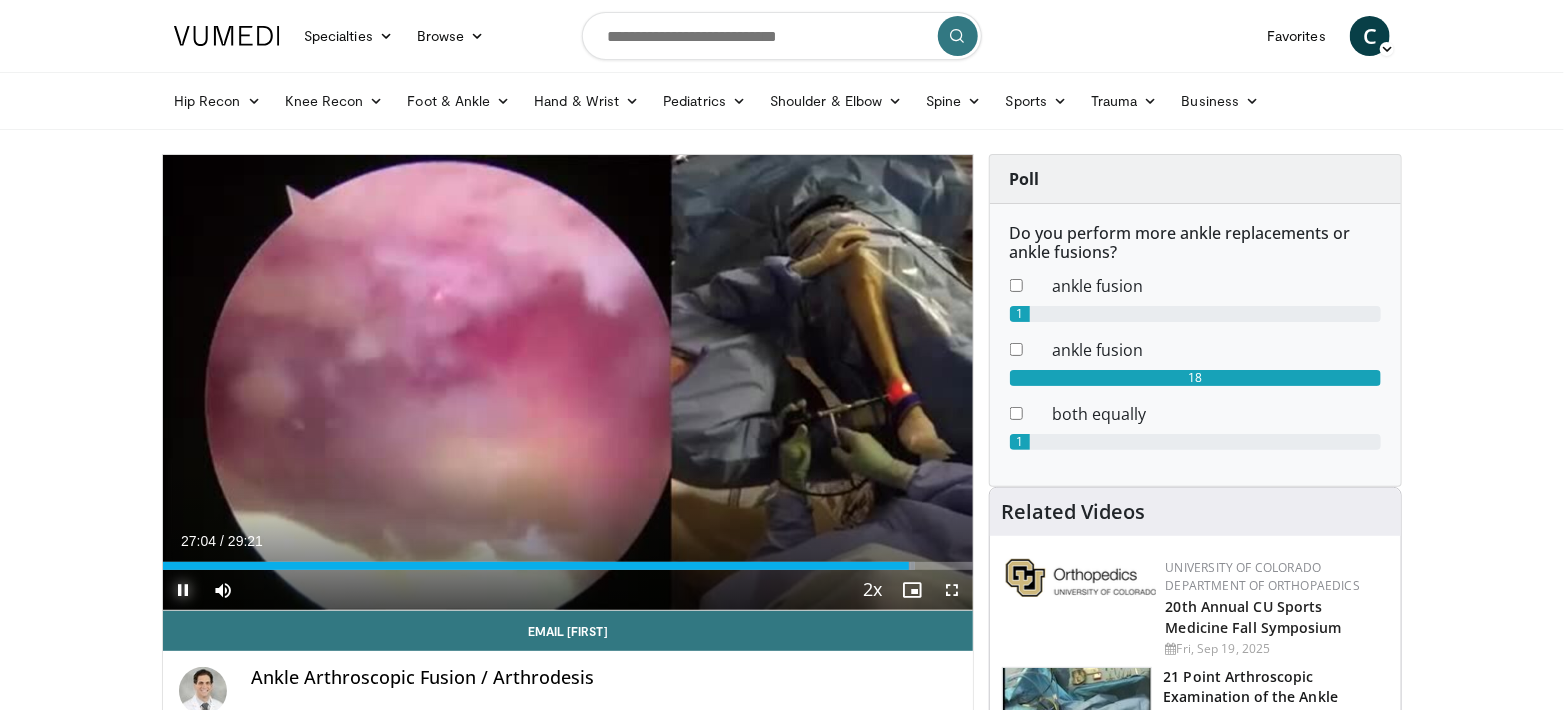 click at bounding box center [183, 590] 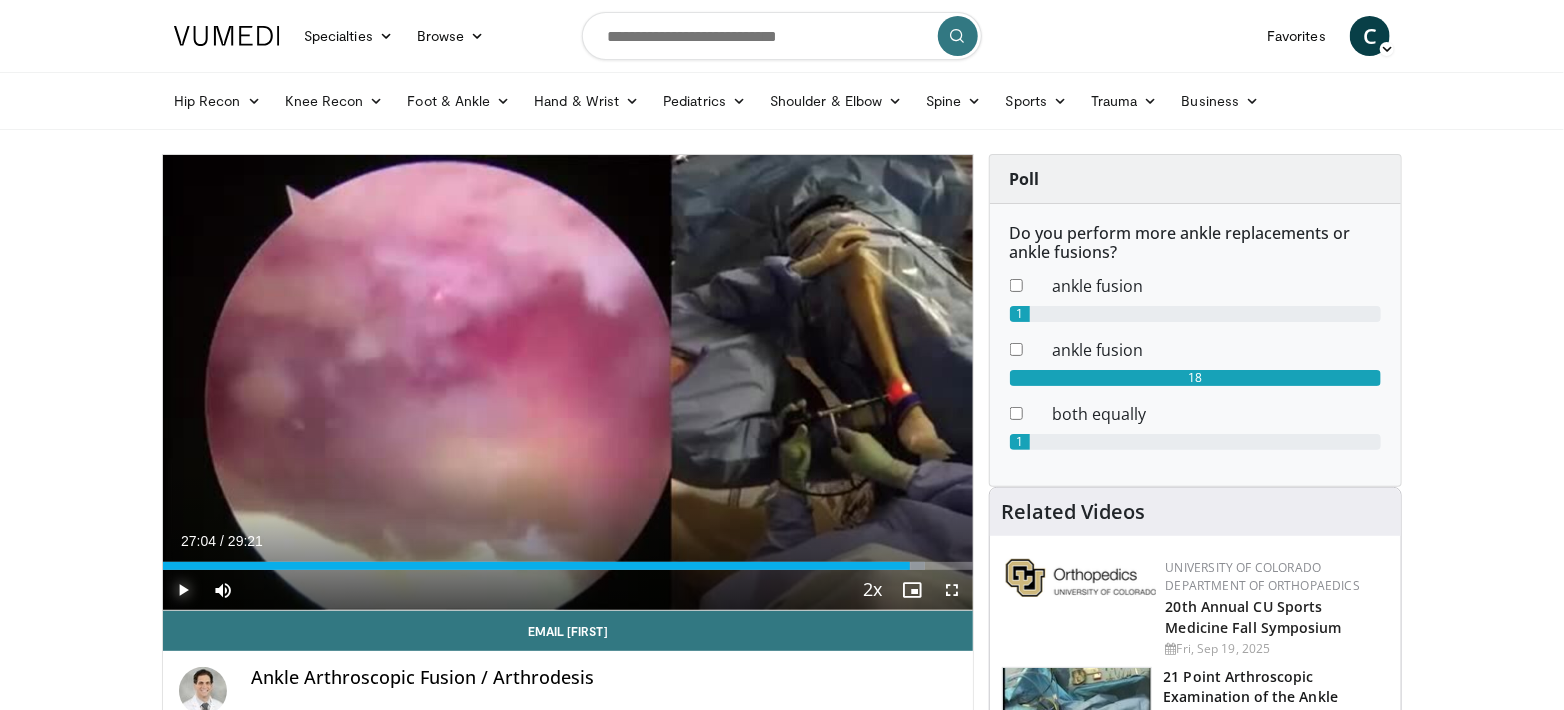 click at bounding box center [183, 590] 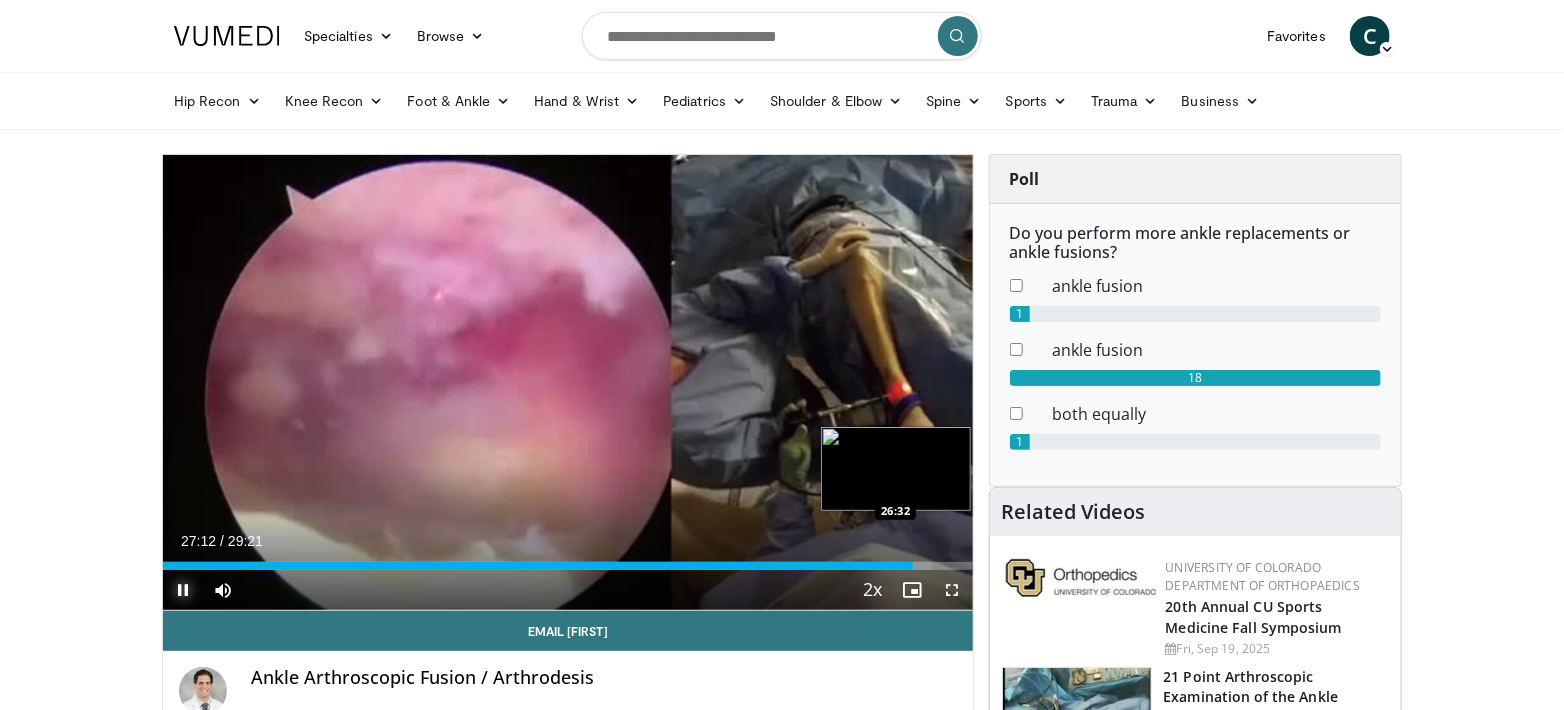 click on "27:13" at bounding box center [538, 566] 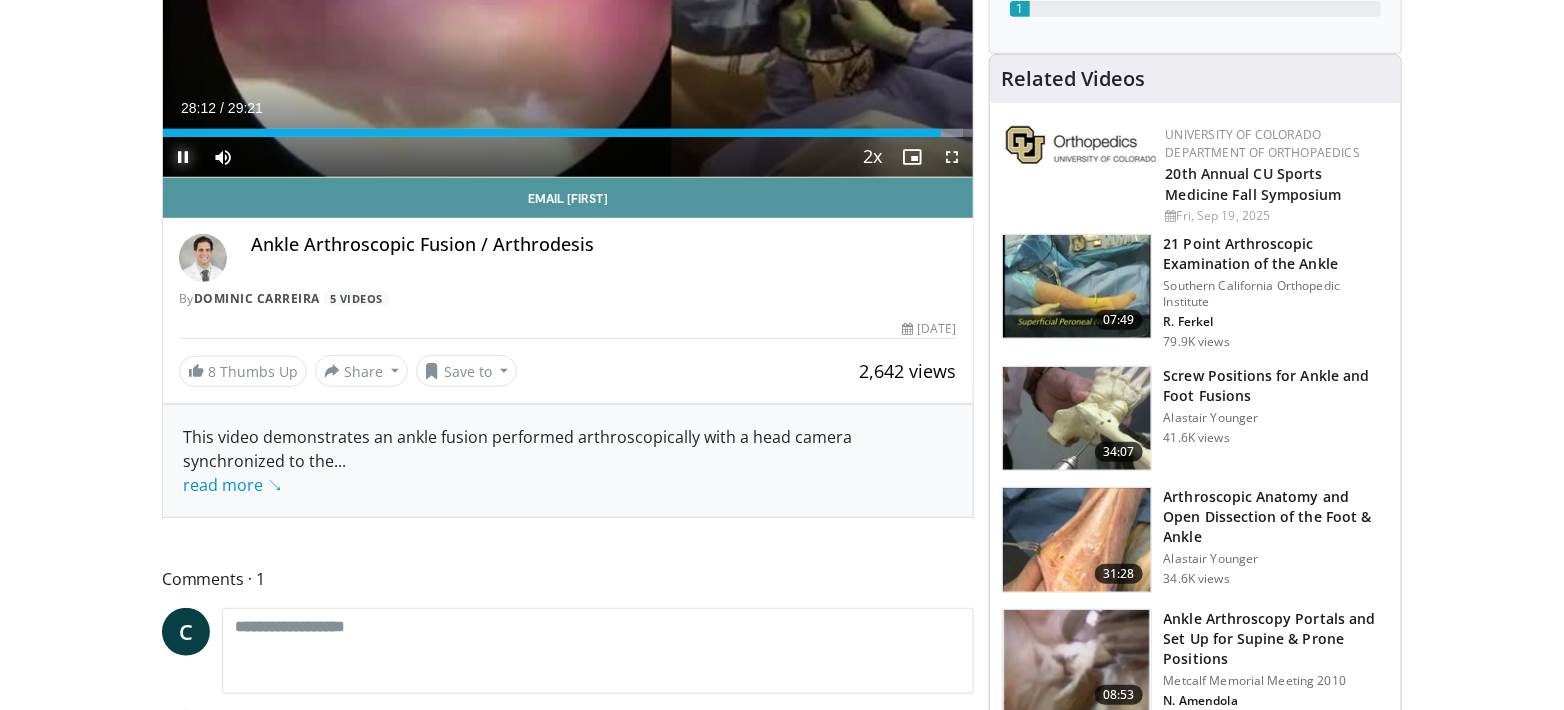 scroll, scrollTop: 444, scrollLeft: 0, axis: vertical 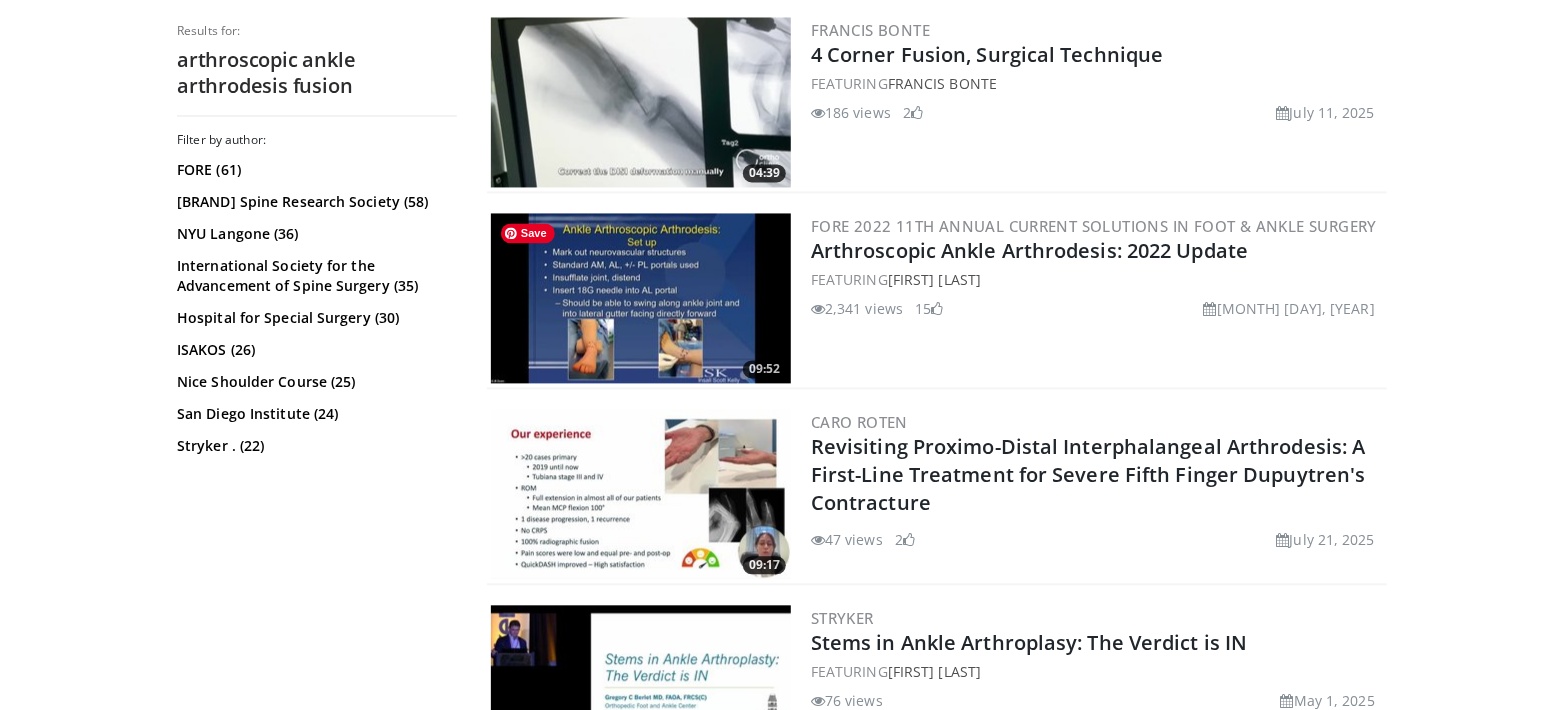 click at bounding box center [641, 298] 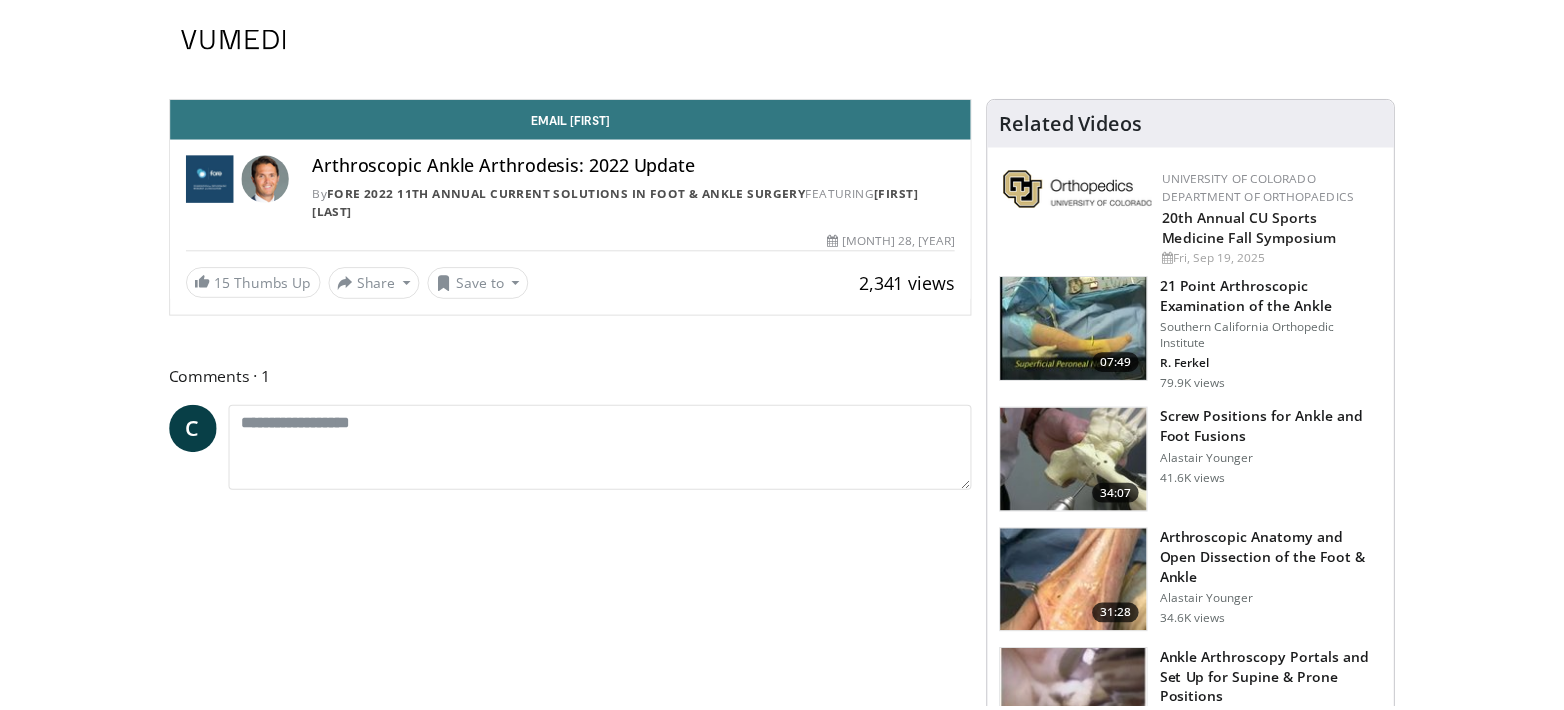scroll, scrollTop: 0, scrollLeft: 0, axis: both 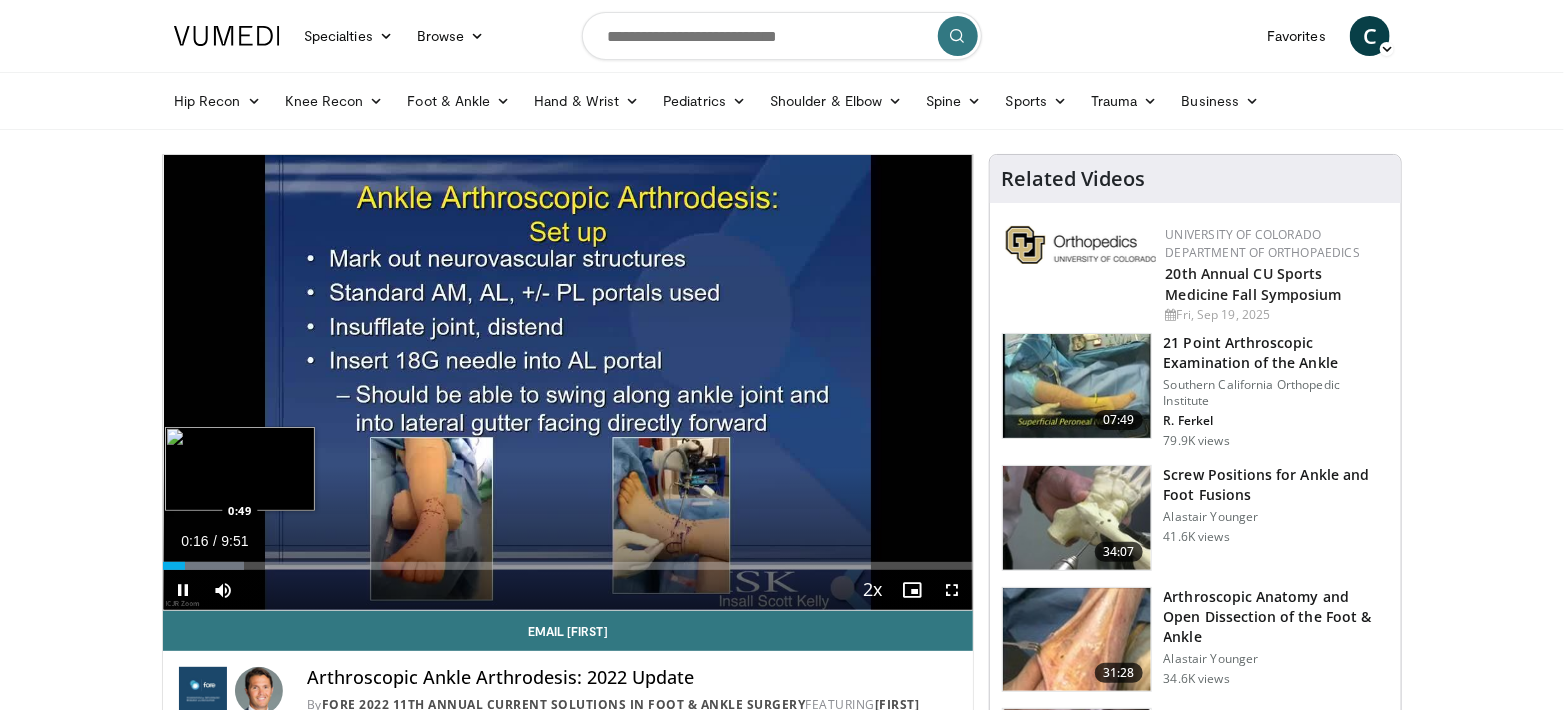 click on "Loaded :  10.06% 0:16 0:49" at bounding box center (568, 560) 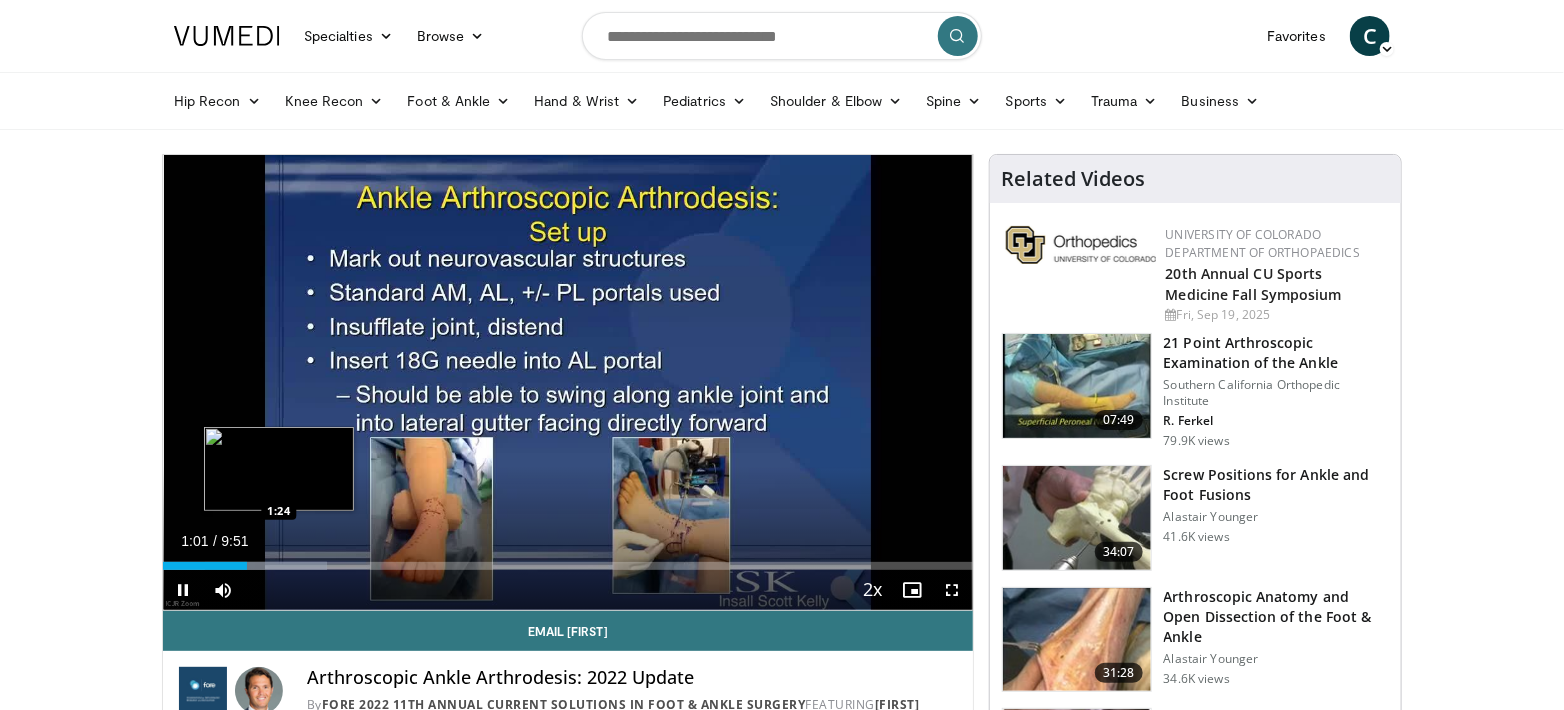 click at bounding box center [266, 566] 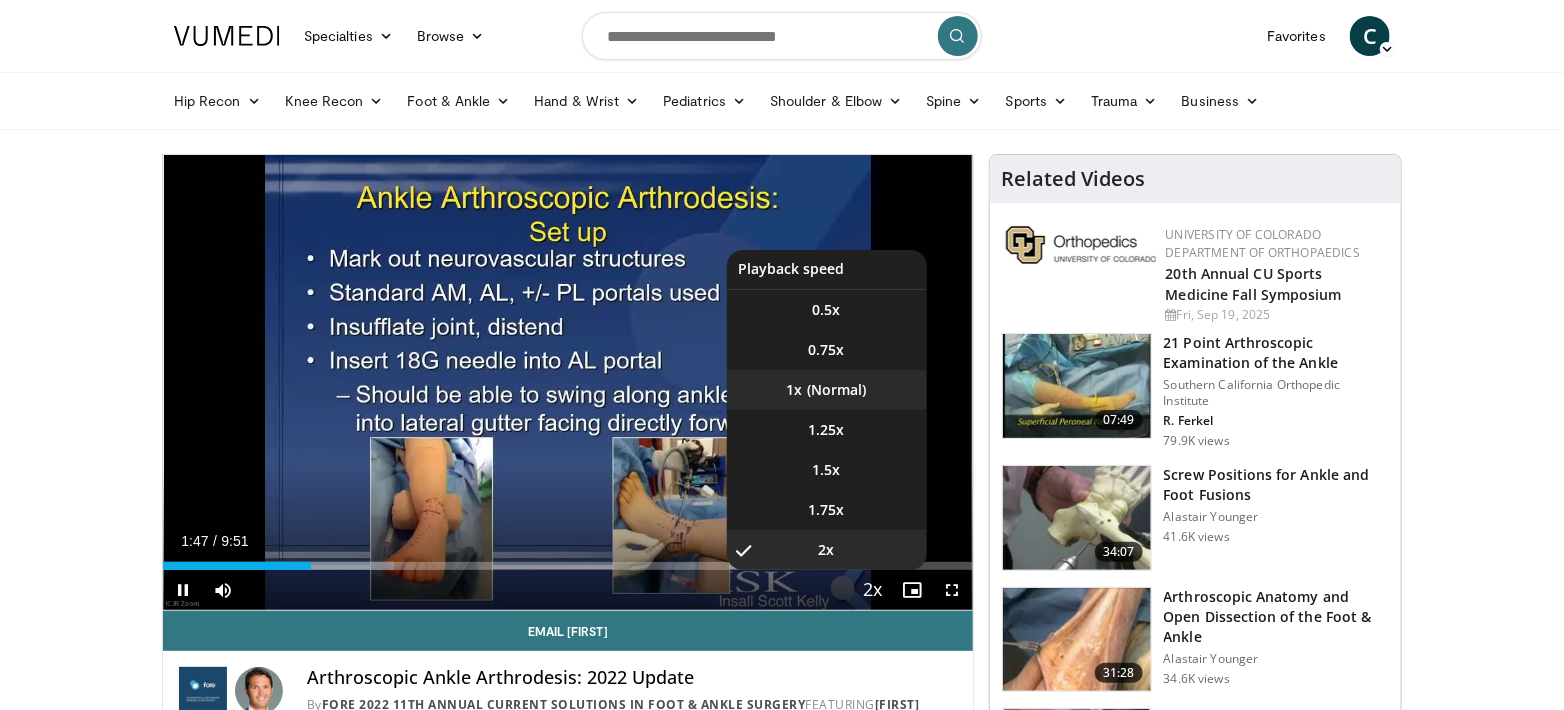 click on "1x" at bounding box center (827, 390) 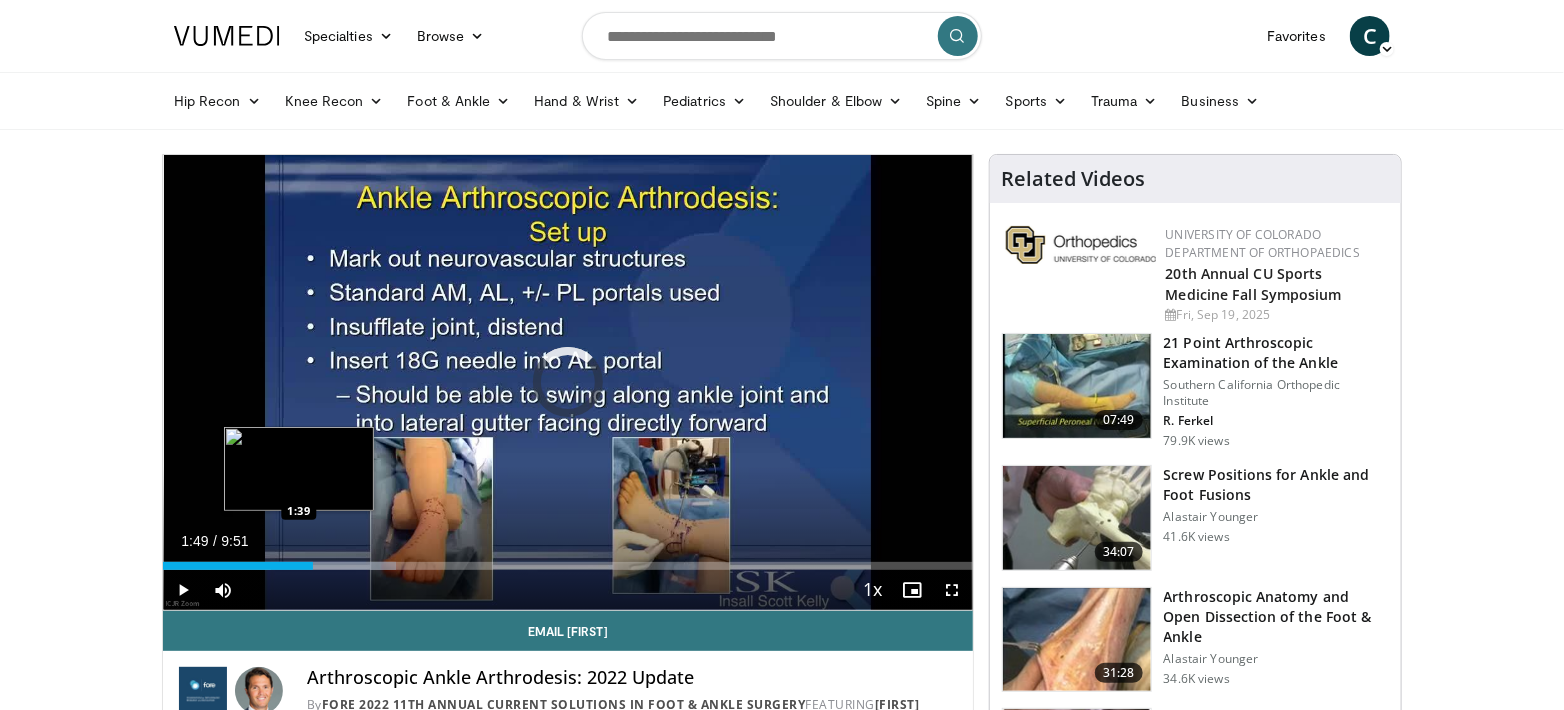 click on "1:49" at bounding box center [238, 566] 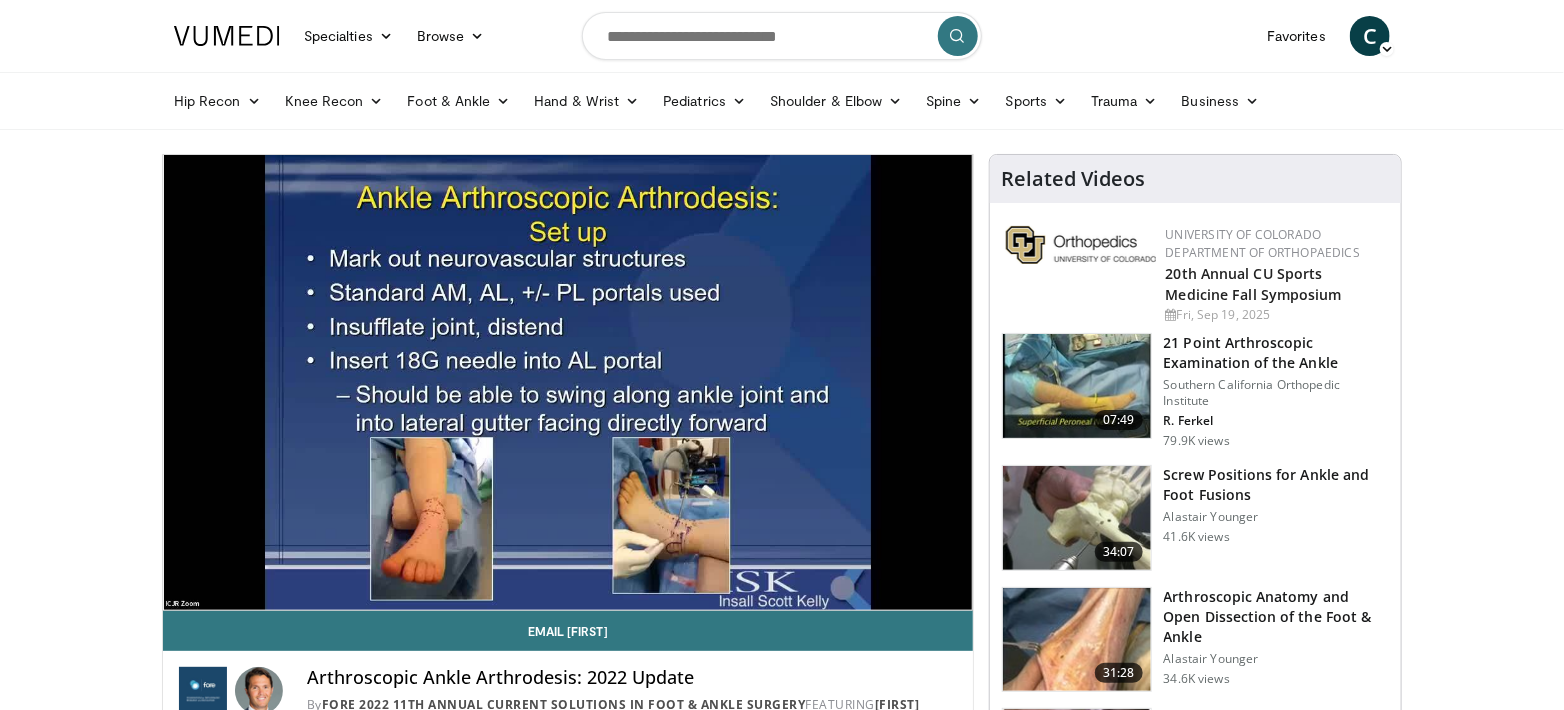 click on "10 seconds
Tap to unmute" at bounding box center (568, 382) 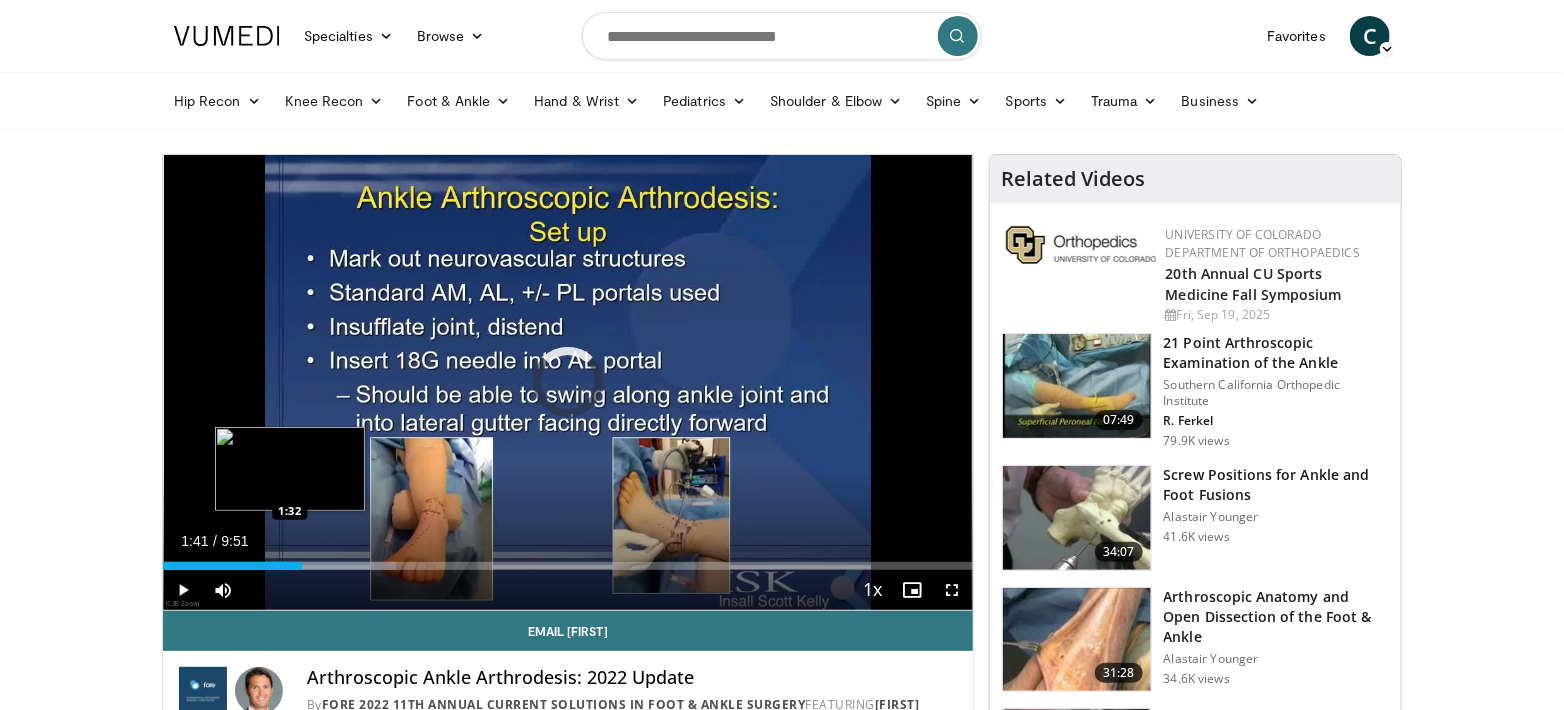 click on "1:41" at bounding box center (232, 566) 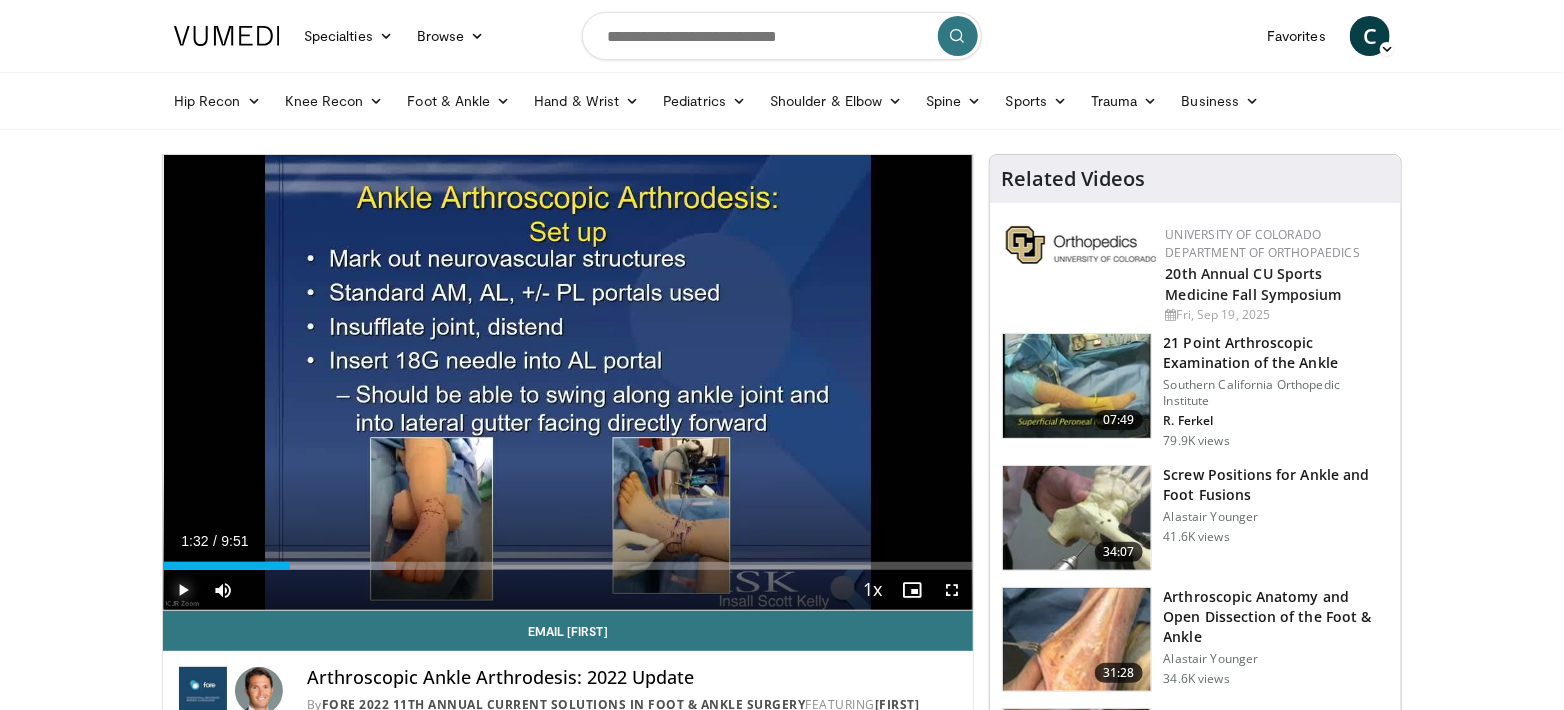 click at bounding box center [183, 590] 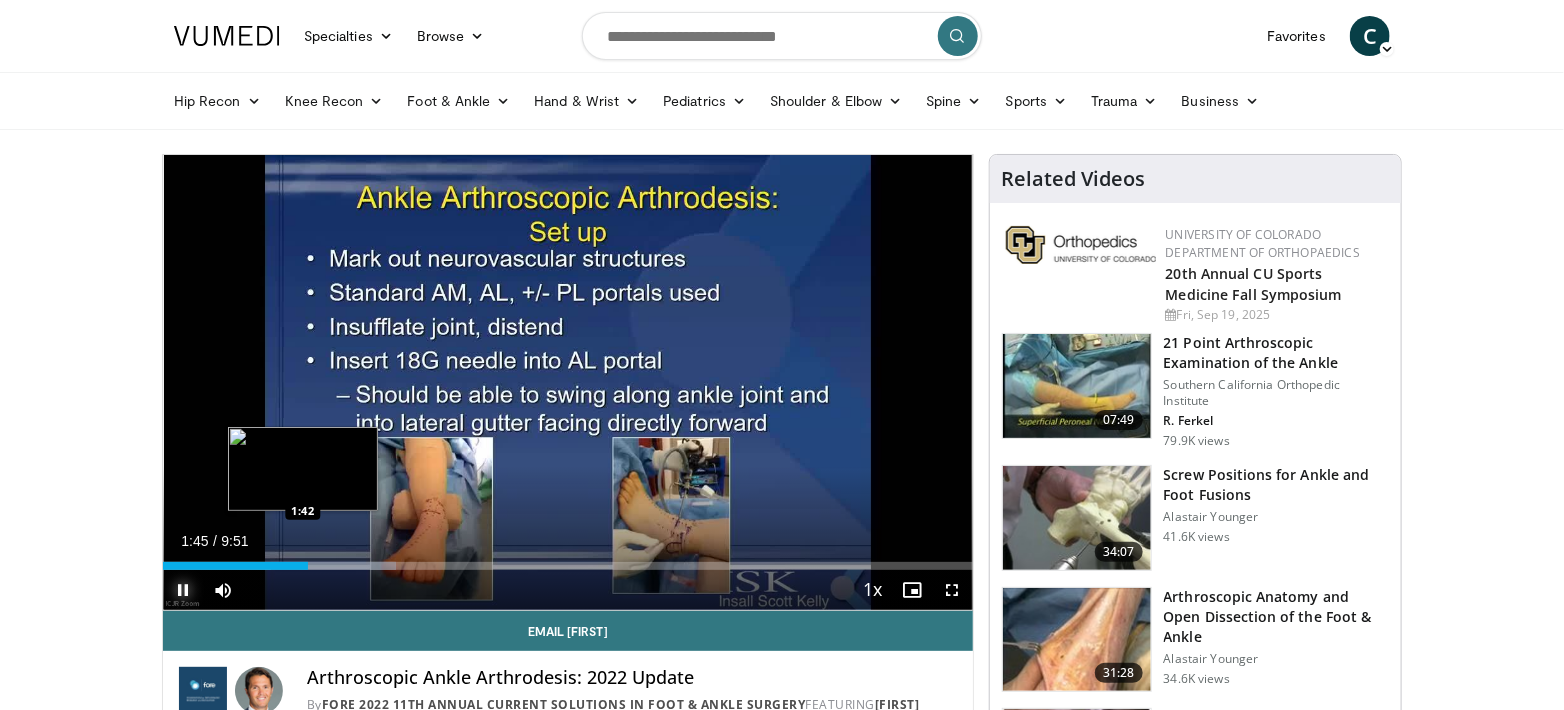 click on "Loaded :  28.76% 1:46 1:42" at bounding box center [568, 566] 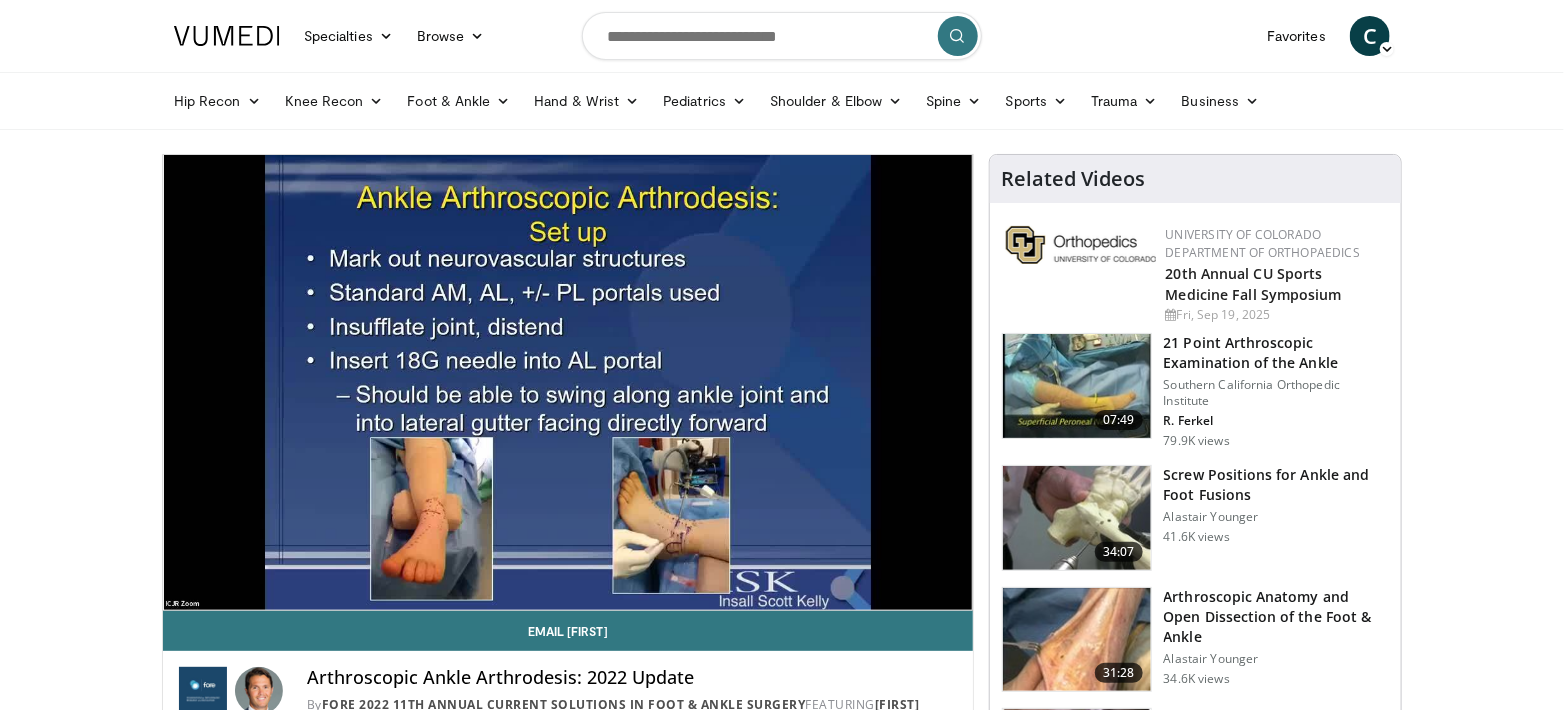 click on "10 seconds
Tap to unmute" at bounding box center (568, 382) 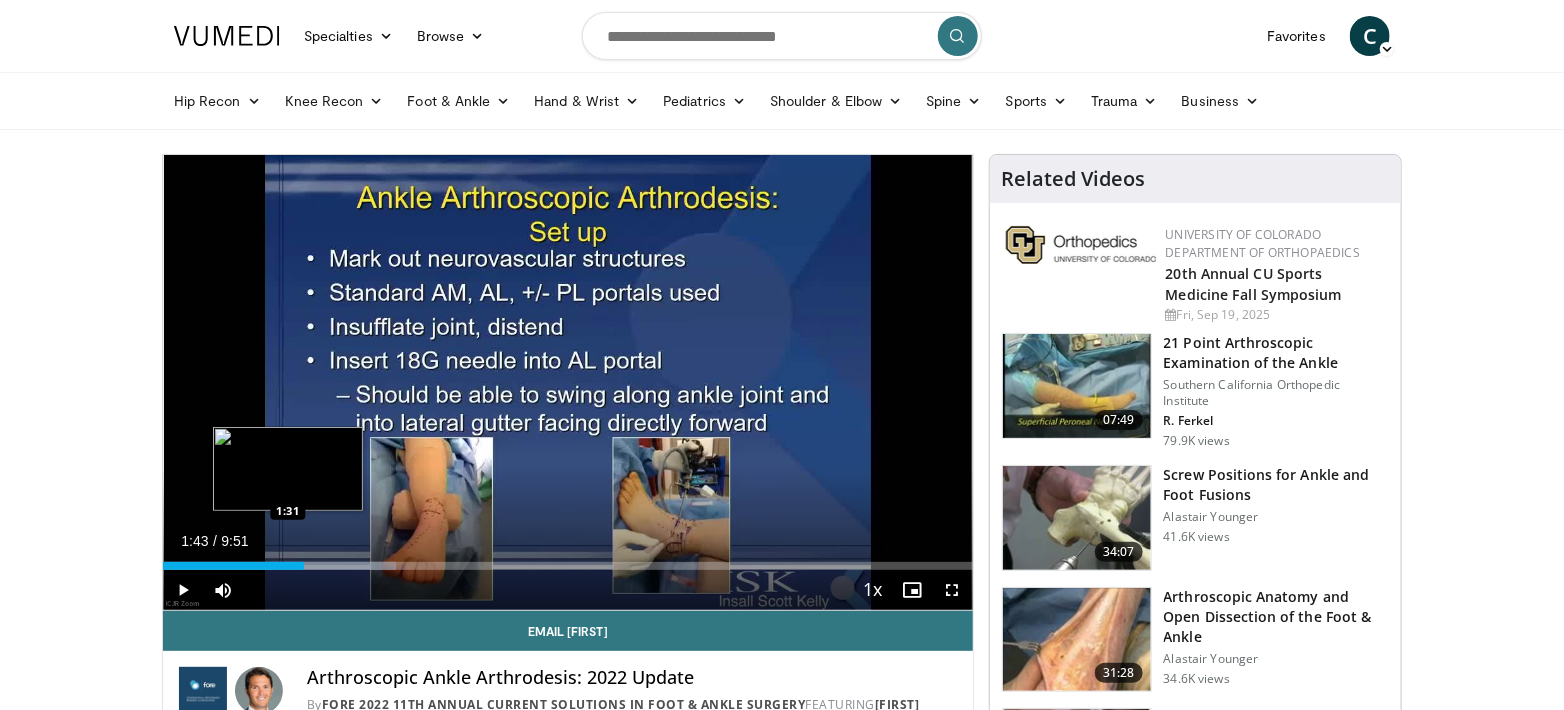 click on "1:43" at bounding box center (233, 566) 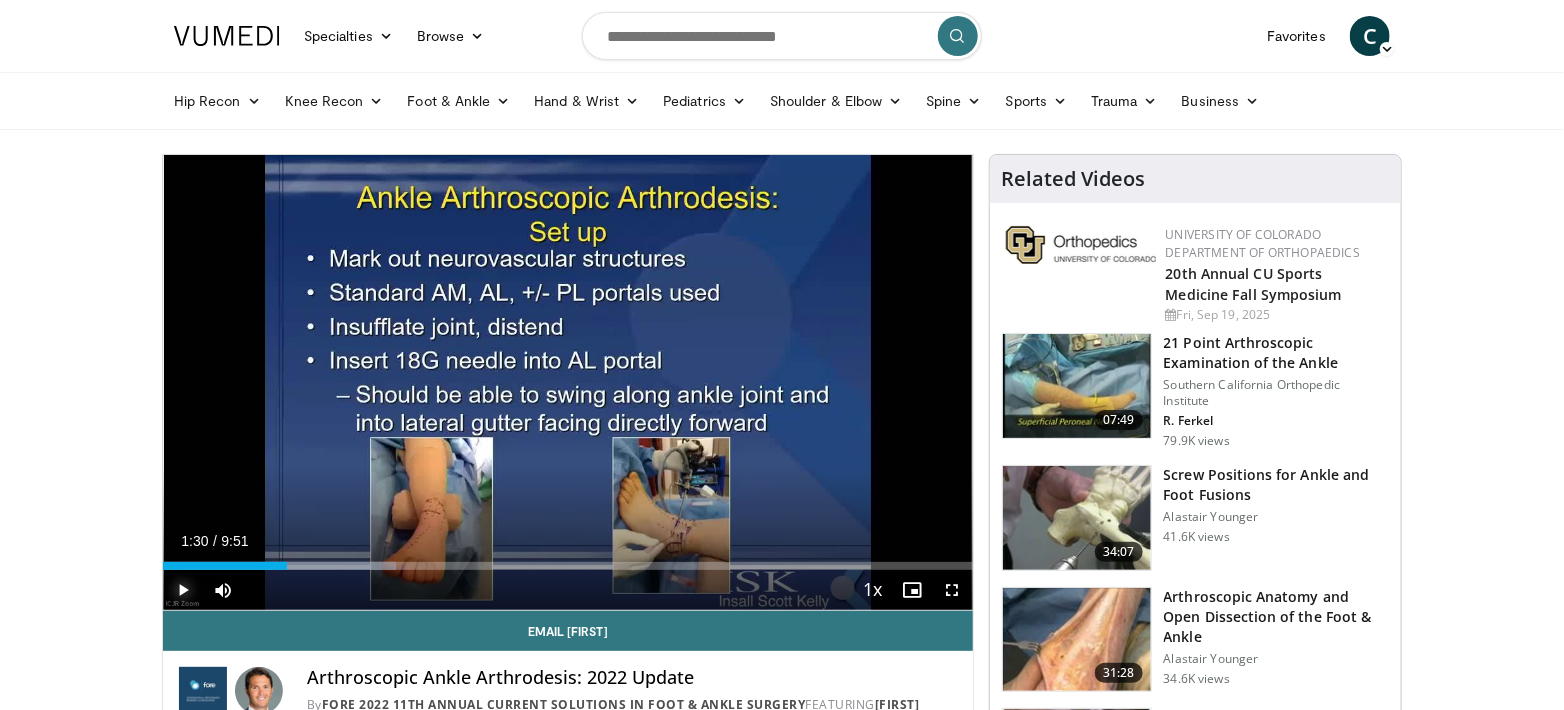 click at bounding box center (183, 590) 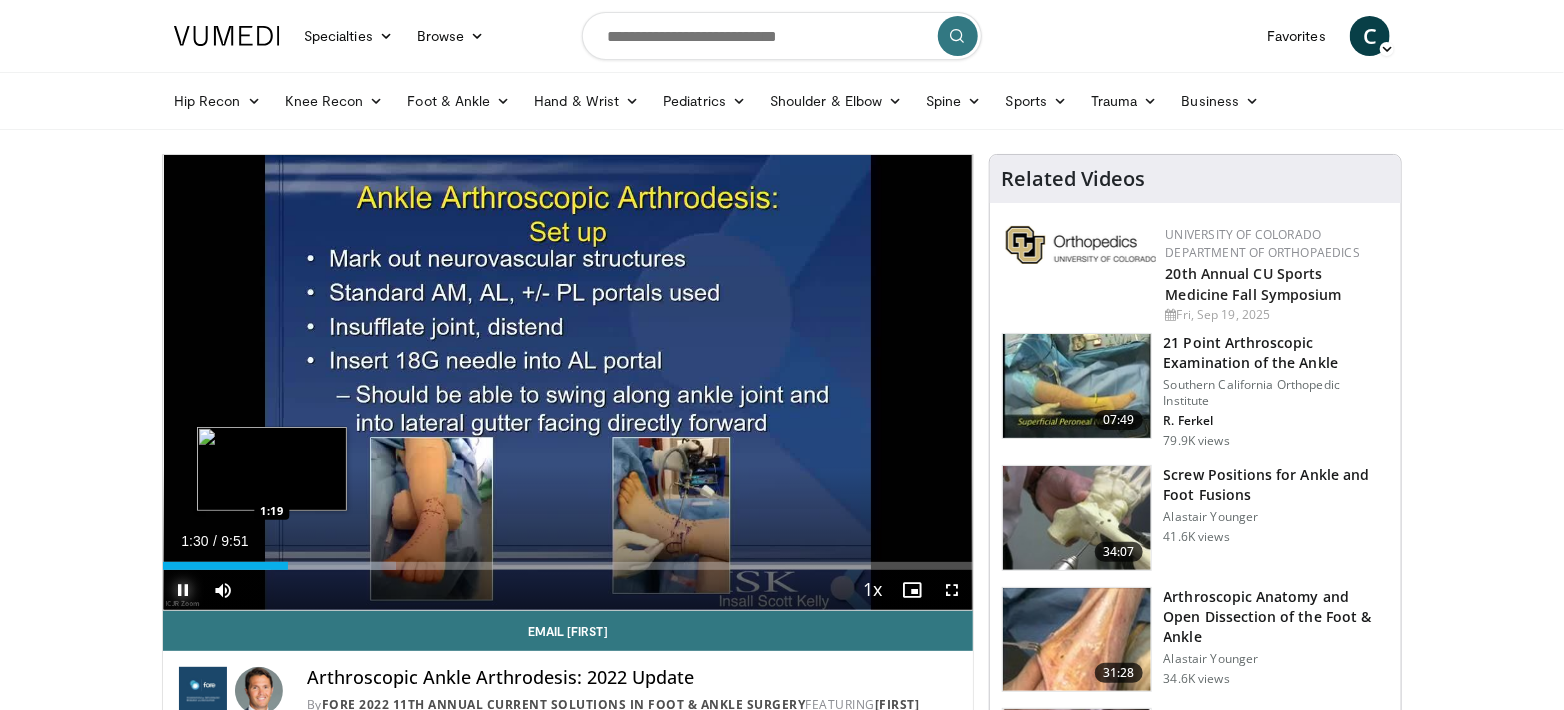 click on "Loaded :  28.76% 1:31 1:19" at bounding box center [568, 560] 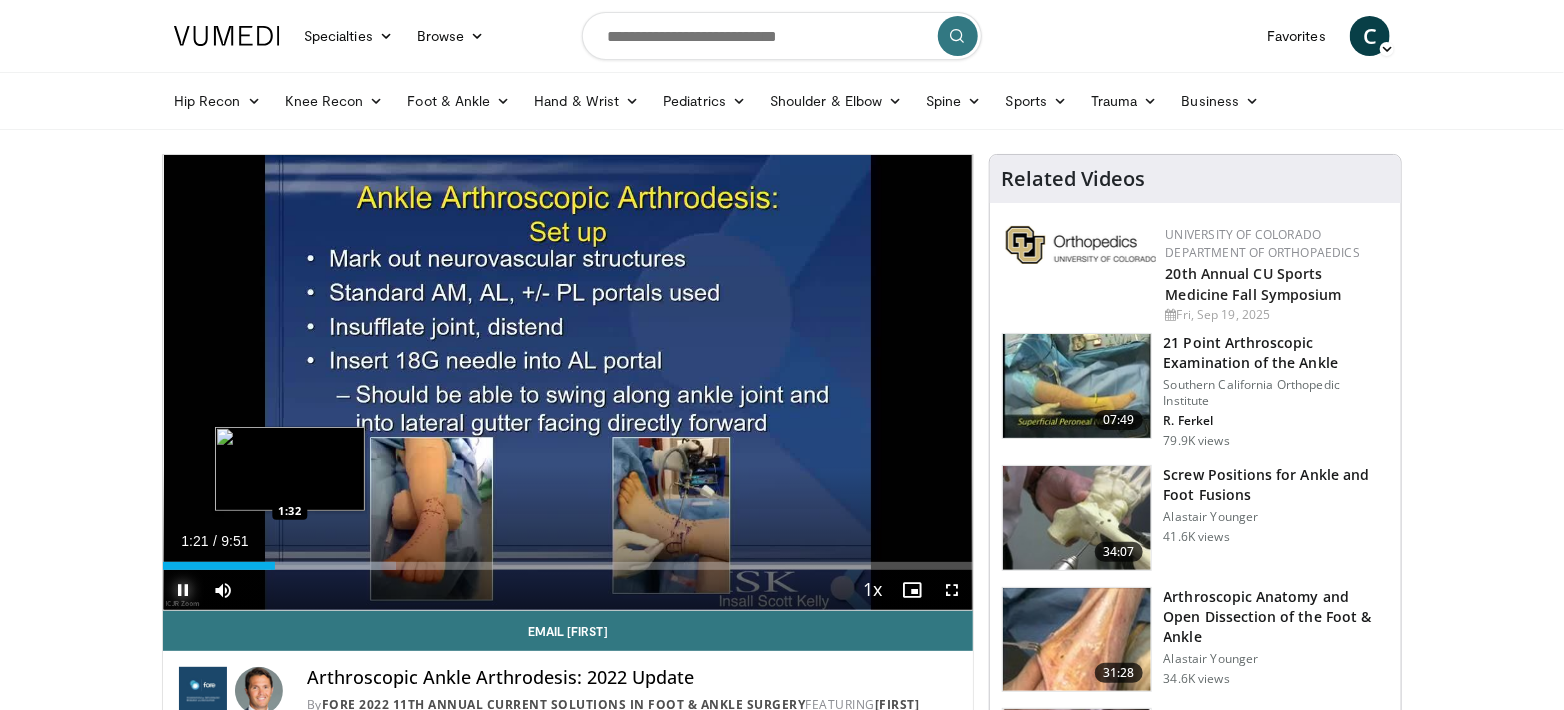 click at bounding box center (333, 566) 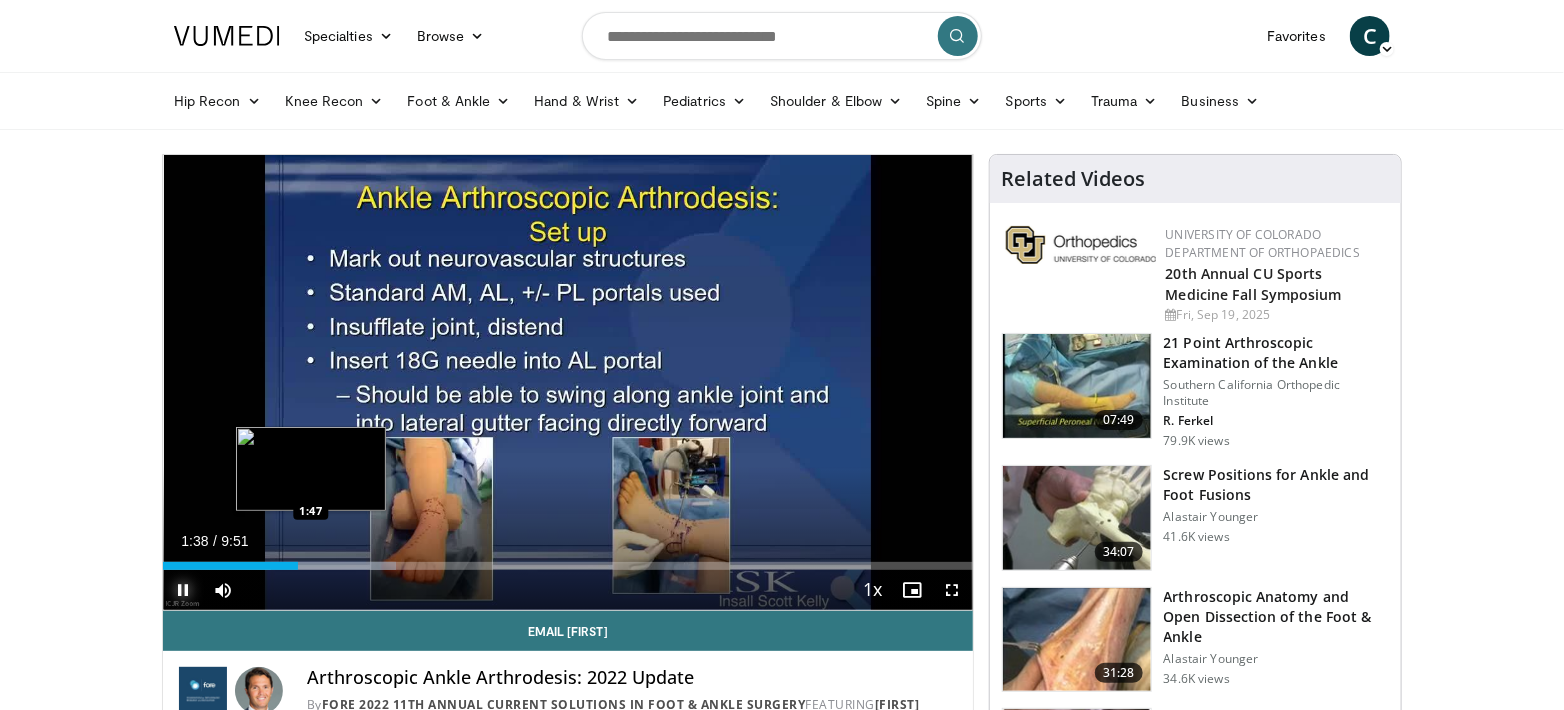 click on "Loaded :  28.76% 1:38 1:47" at bounding box center (568, 566) 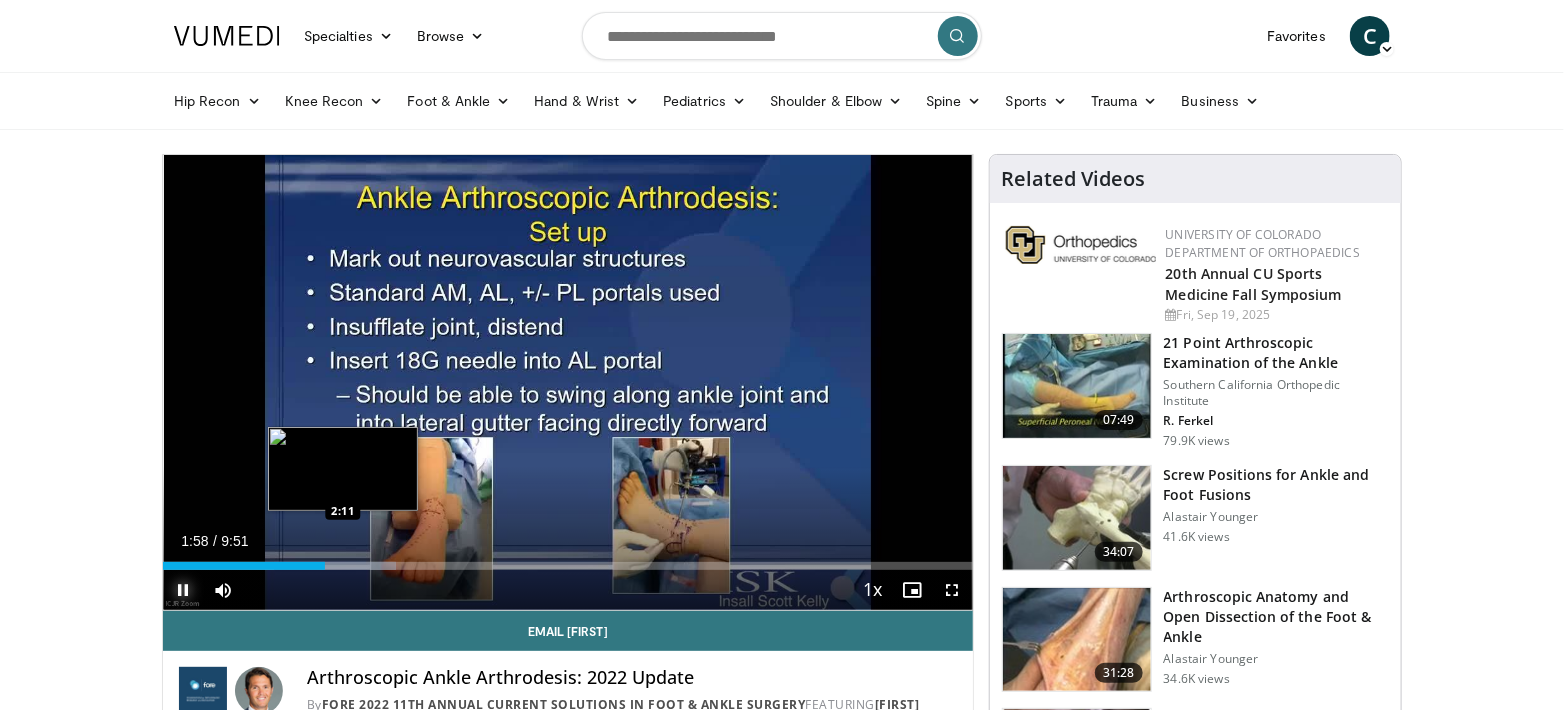 click at bounding box center [335, 566] 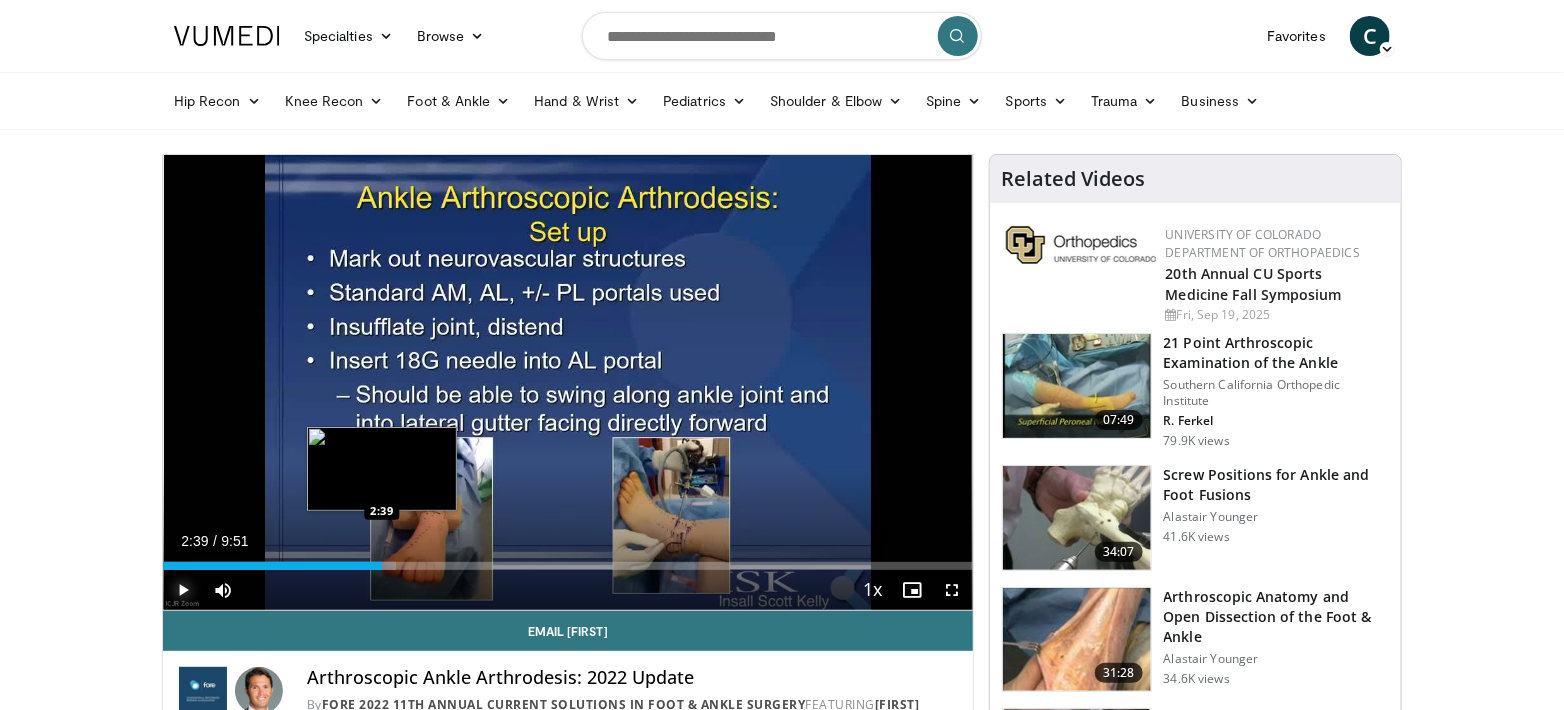 click at bounding box center [349, 566] 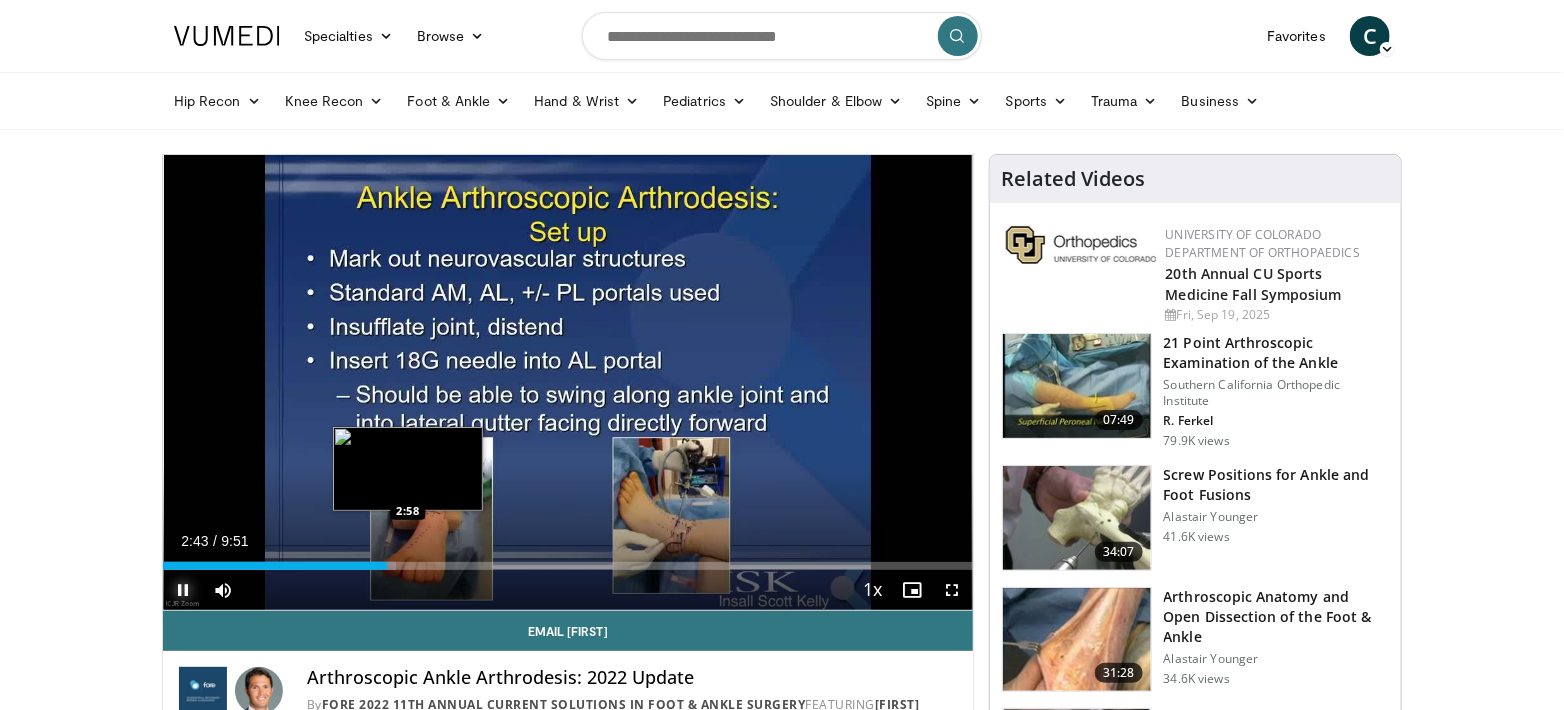click on "Loaded :  28.76% 2:43 2:58" at bounding box center [568, 566] 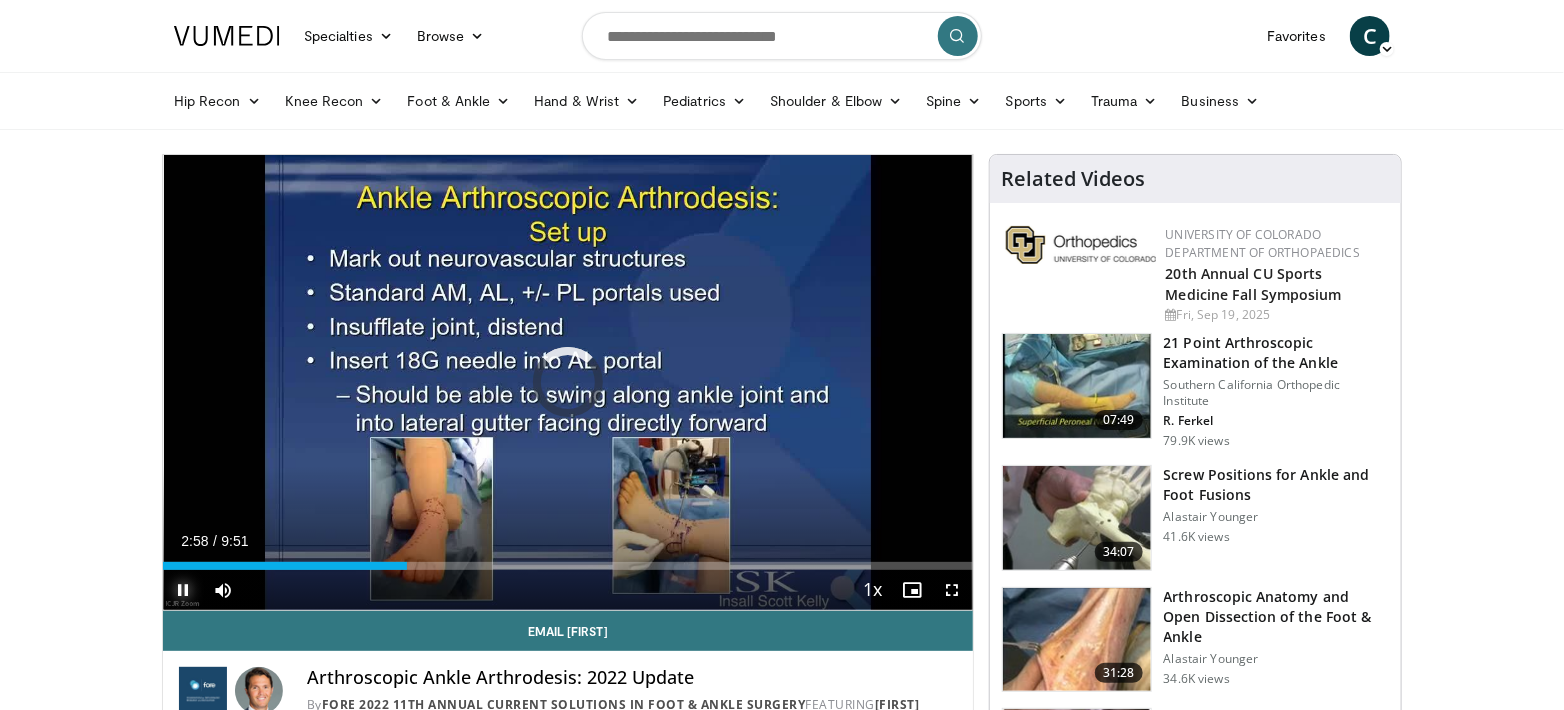click at bounding box center [183, 590] 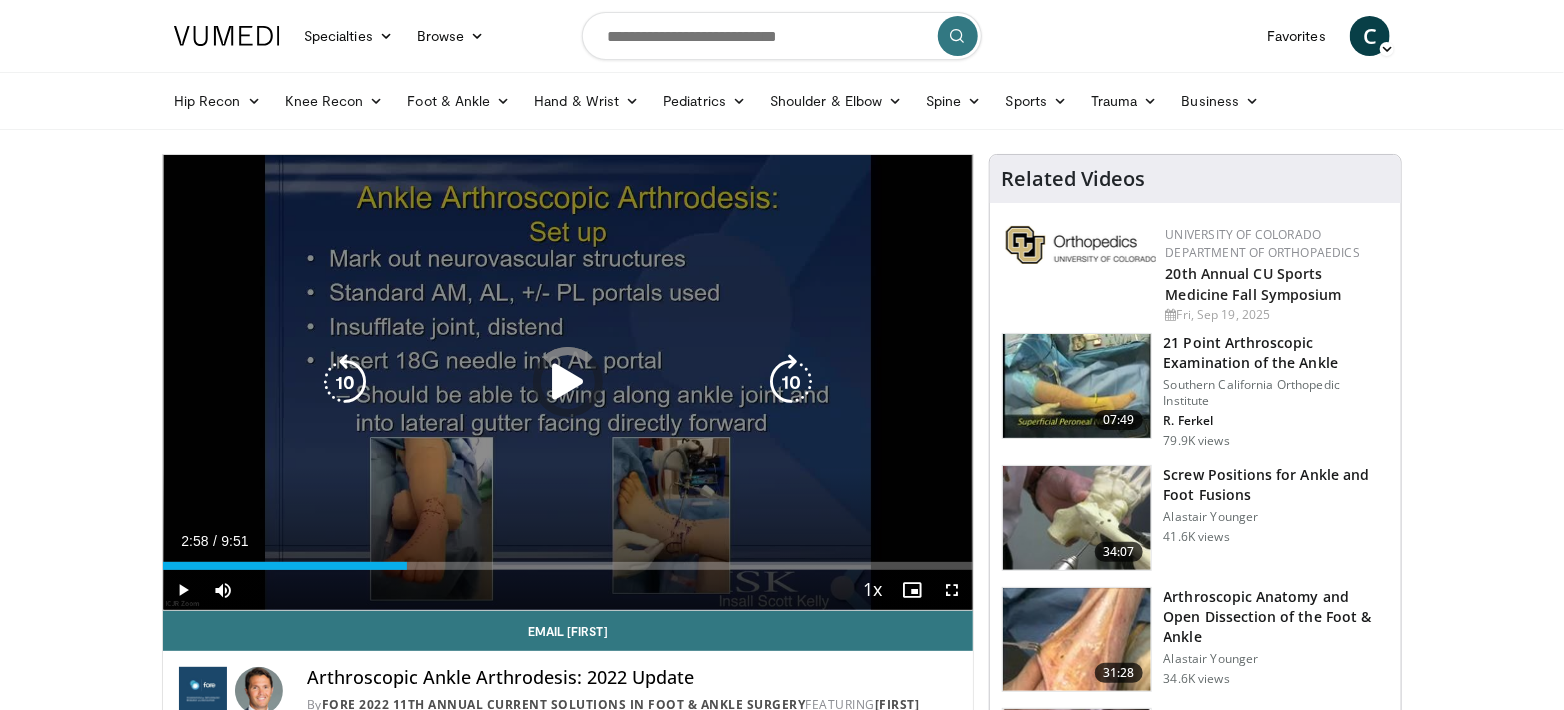 click at bounding box center (568, 382) 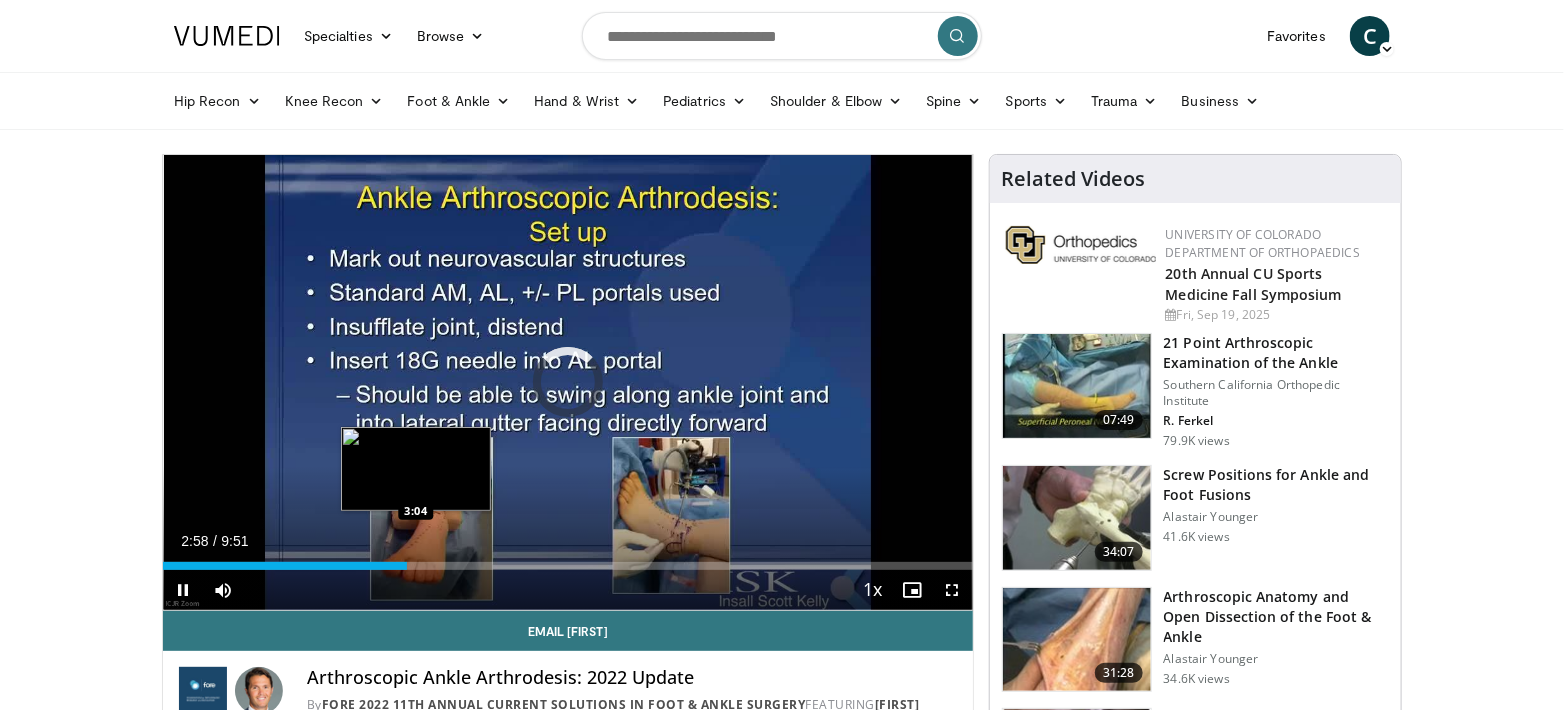 click on "Loaded :  0.00% 2:58 3:04" at bounding box center [568, 566] 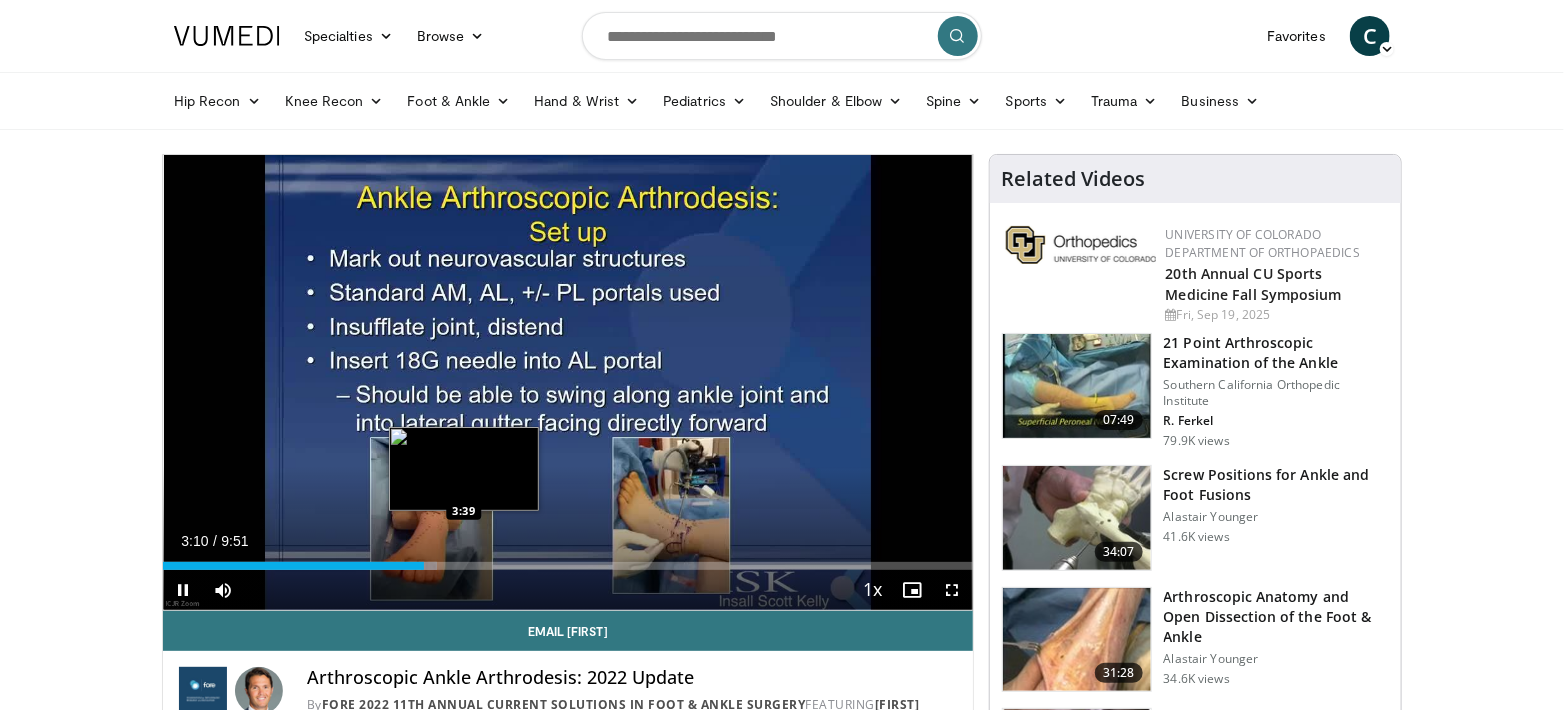 click on "Loaded :  33.84% 3:10 3:39" at bounding box center (568, 560) 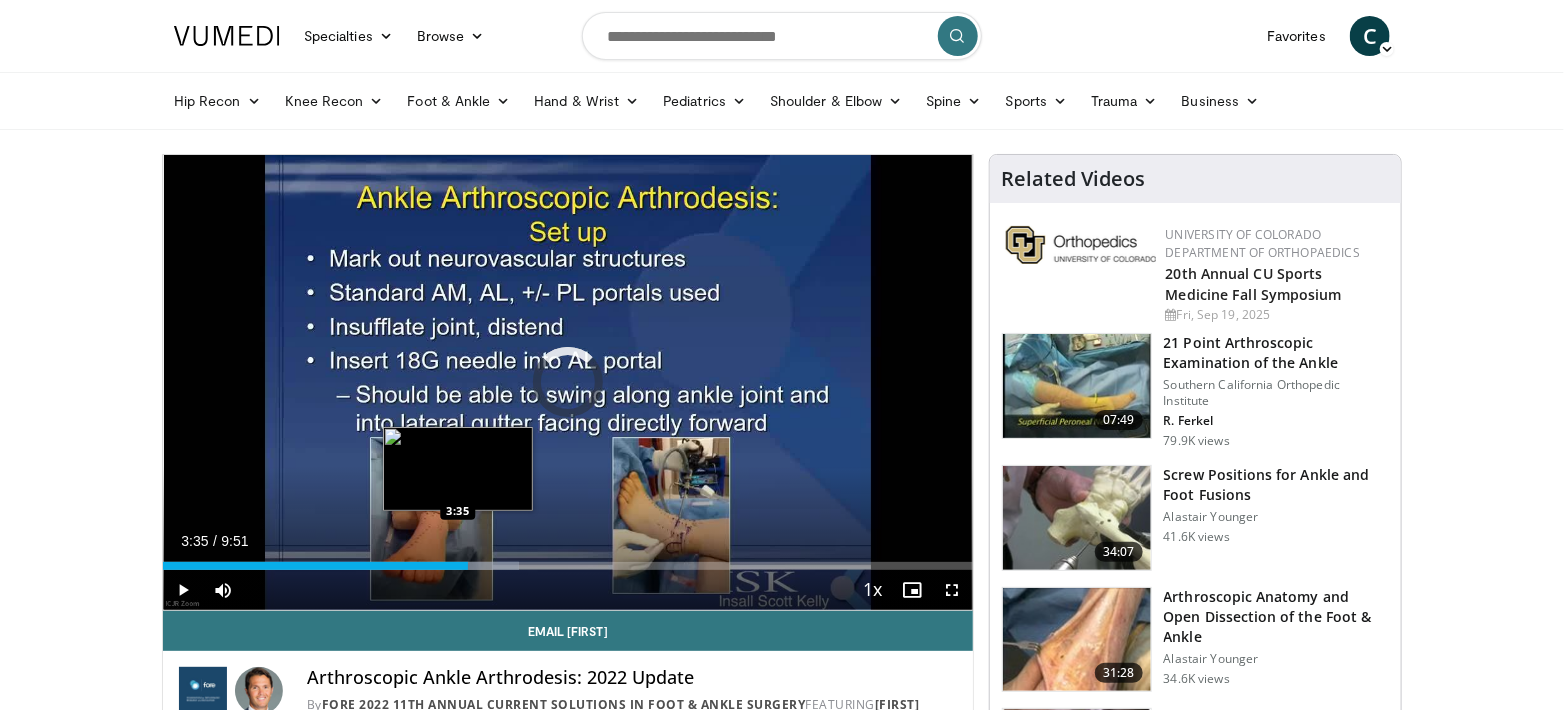 click on "3:35" at bounding box center (315, 566) 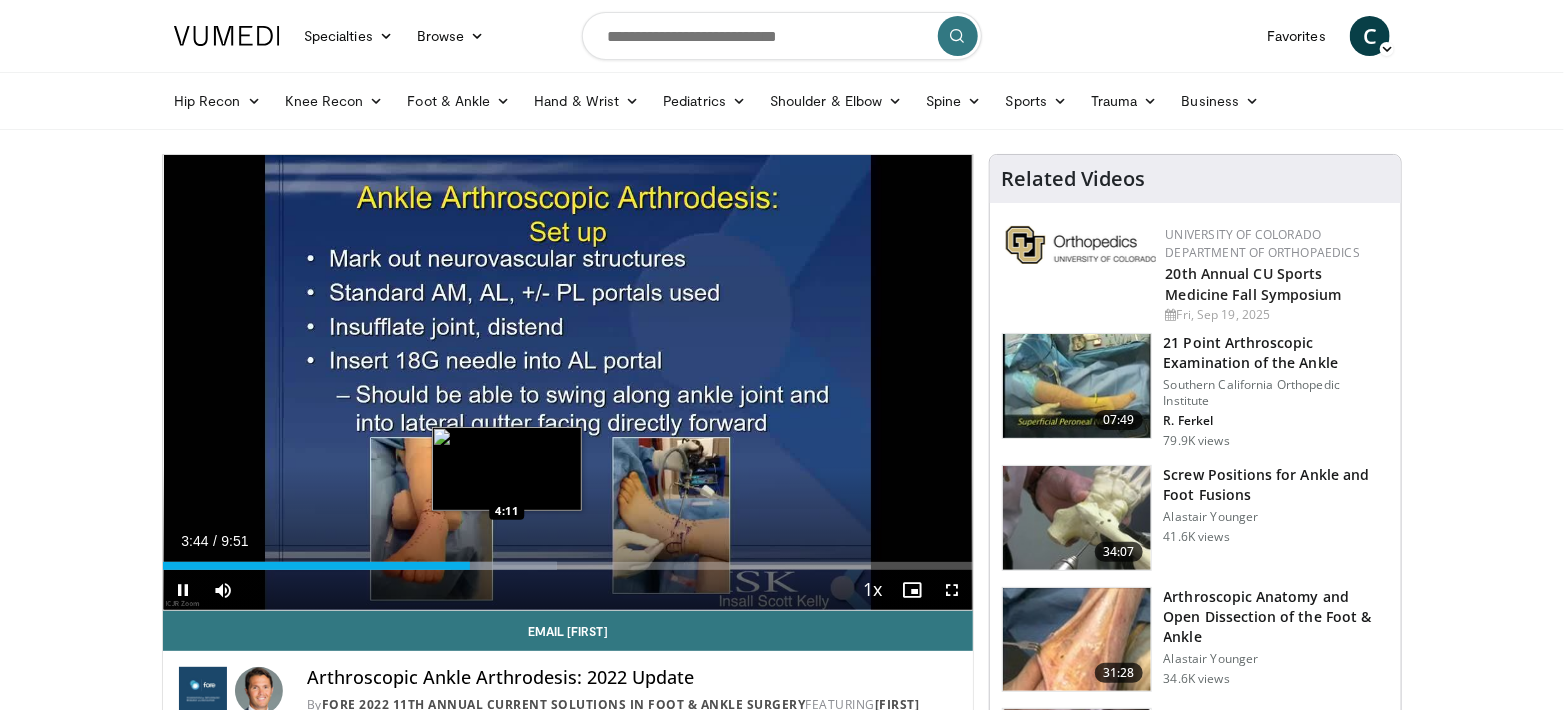 click on "Loaded :  48.66% 3:44 4:11" at bounding box center (568, 566) 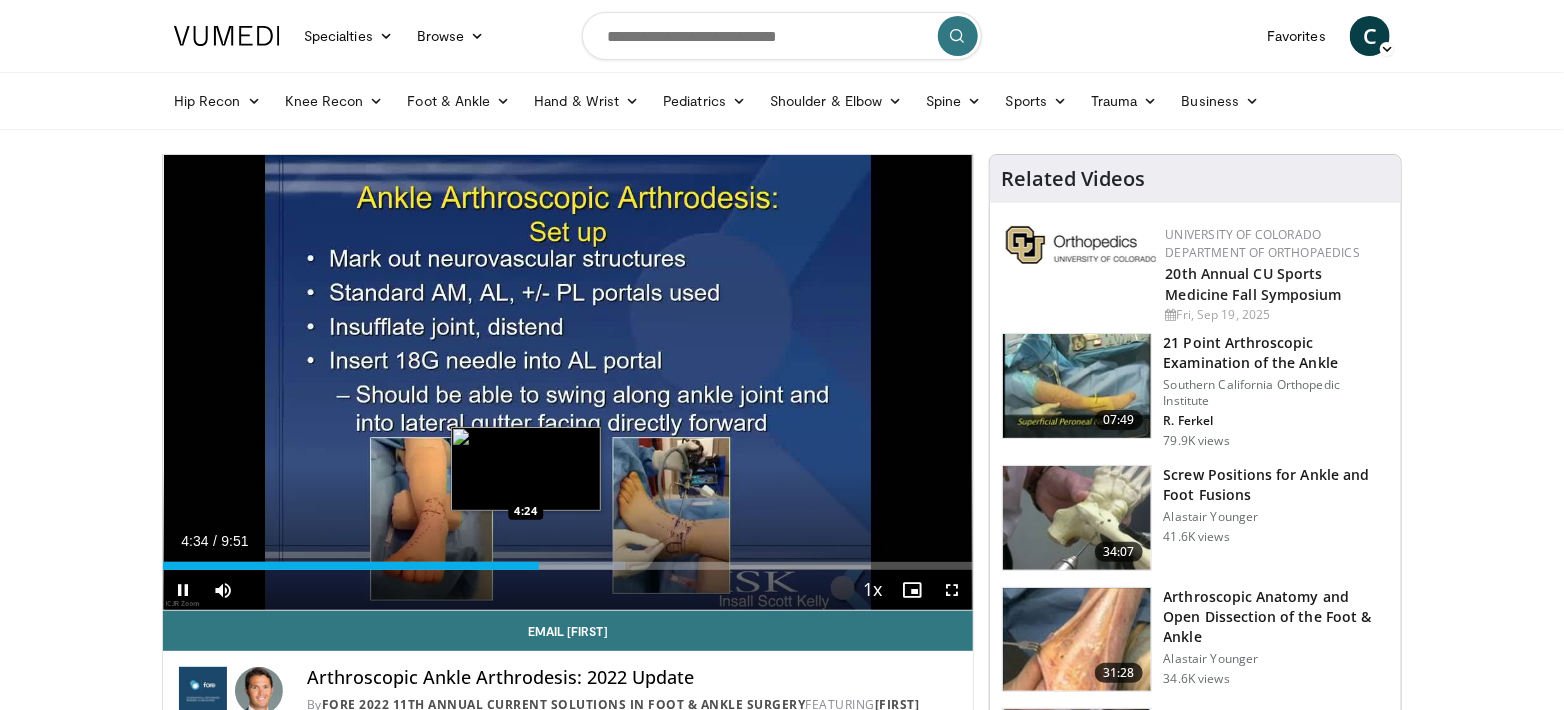 click on "4:34" at bounding box center (351, 566) 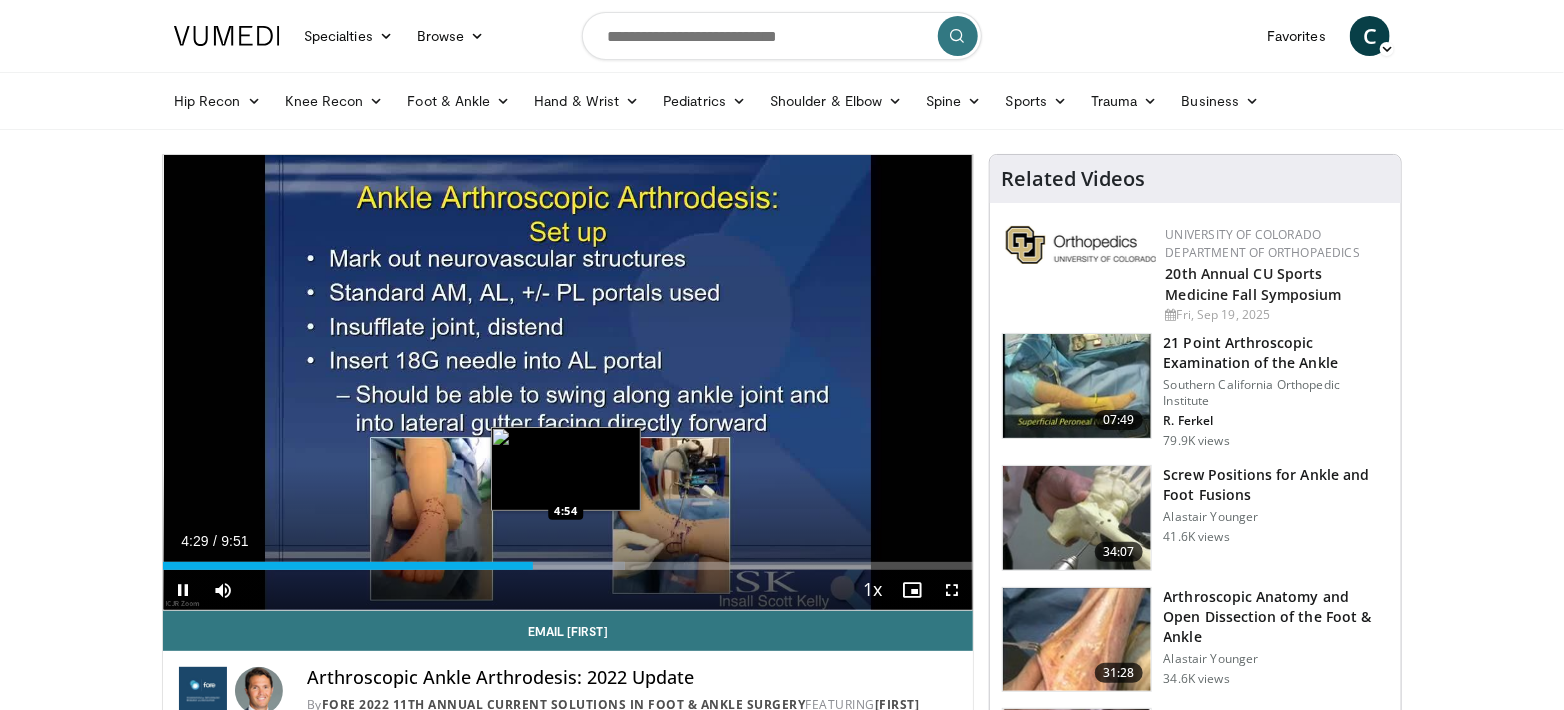 click on "Loaded :  57.05% 4:30 4:54" at bounding box center (568, 566) 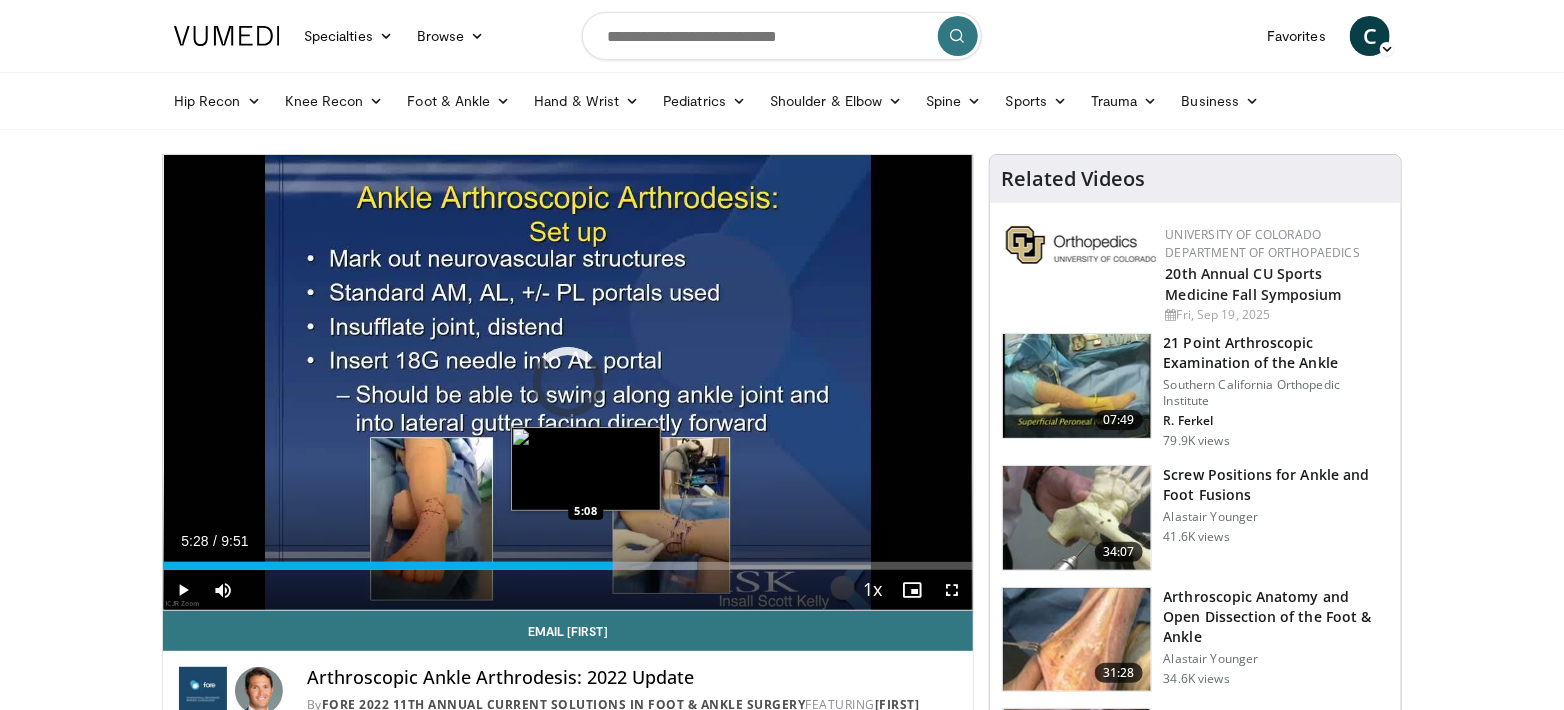 click on "5:28" at bounding box center [388, 566] 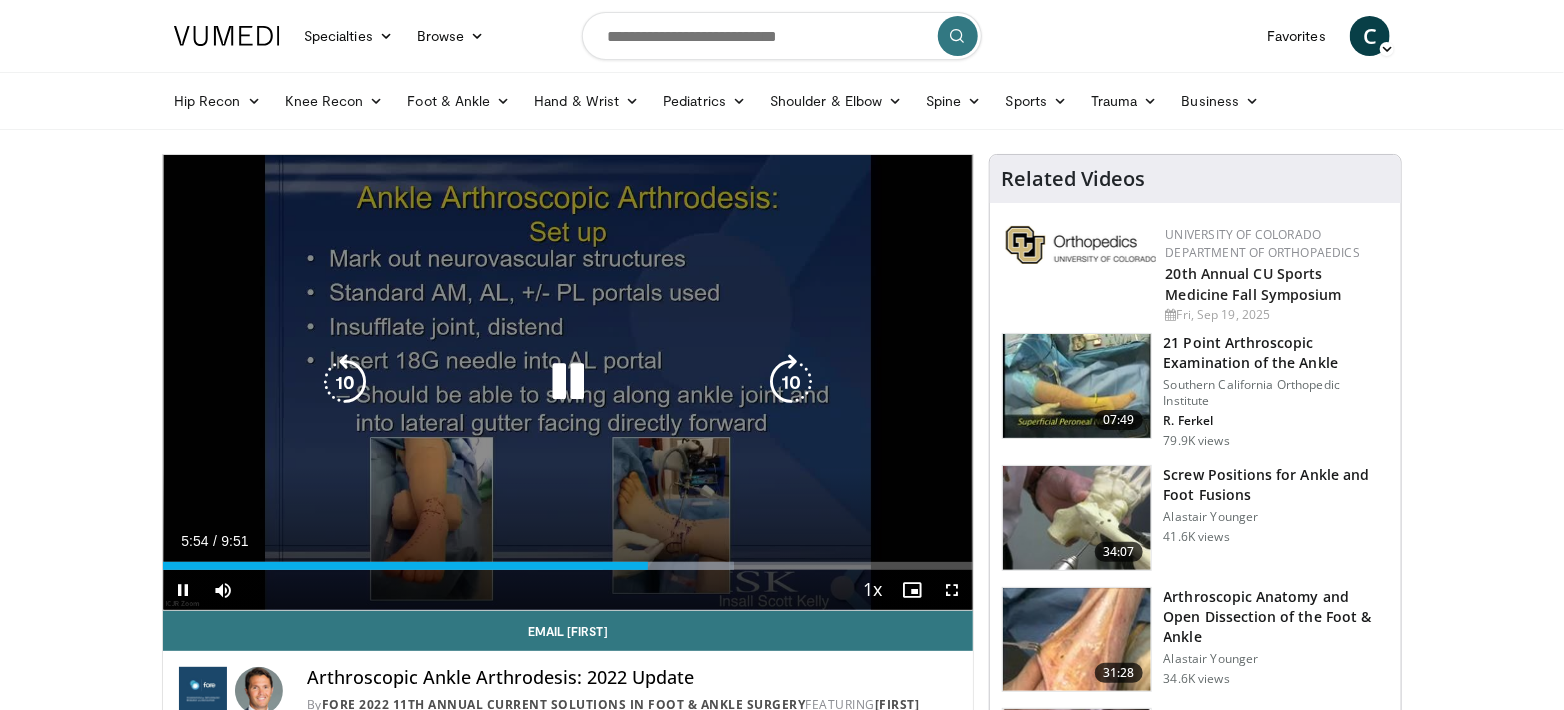 click at bounding box center [568, 382] 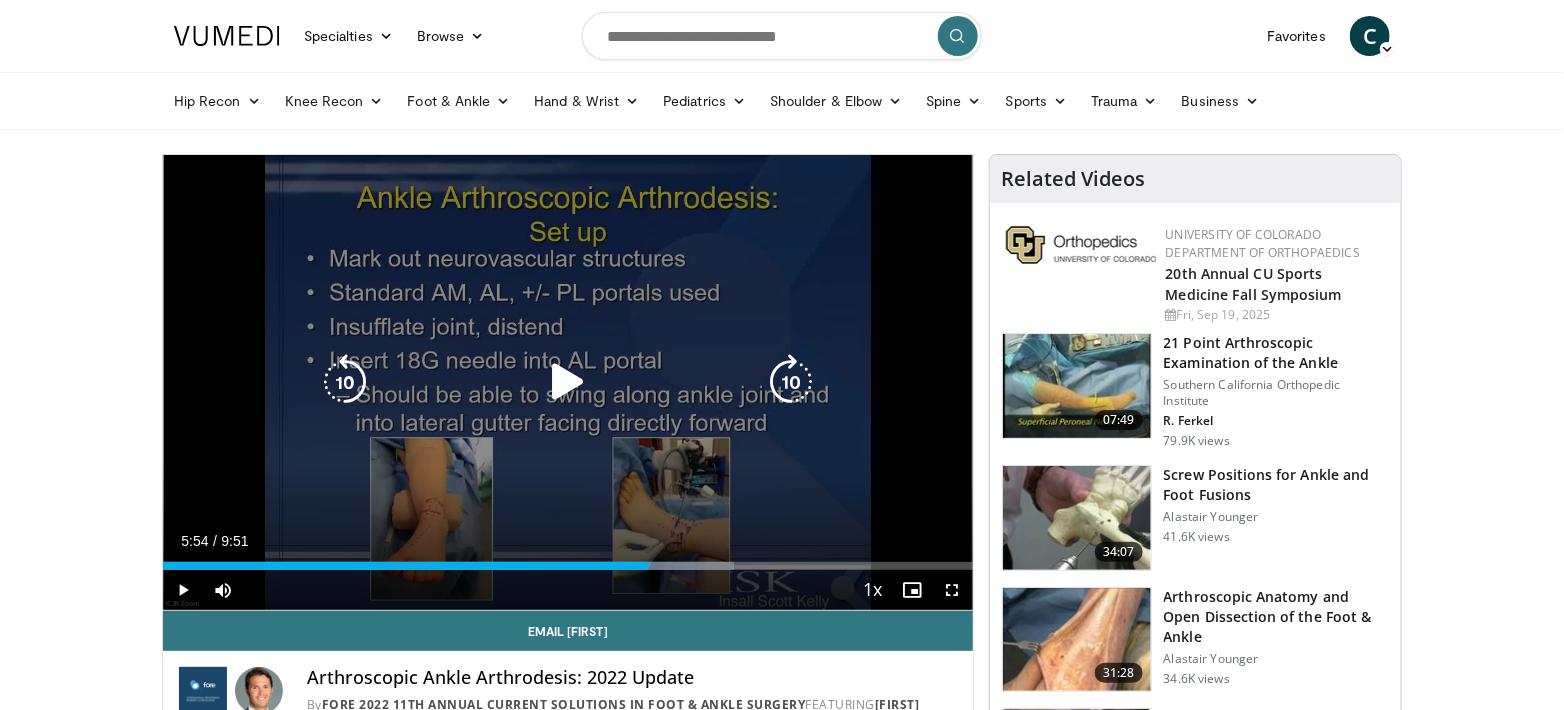 click at bounding box center [568, 382] 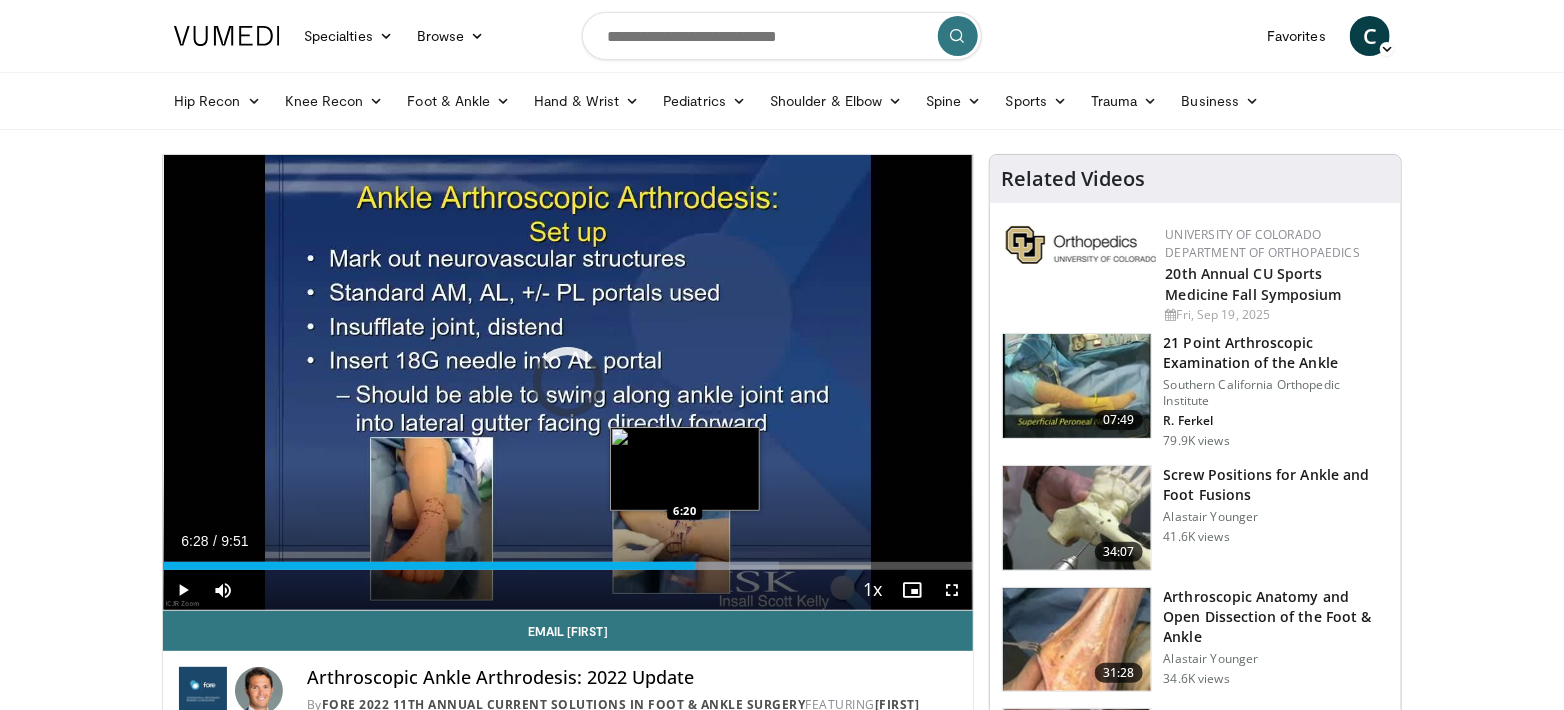 click on "Loaded :  76.14% 6:28 6:20" at bounding box center (568, 566) 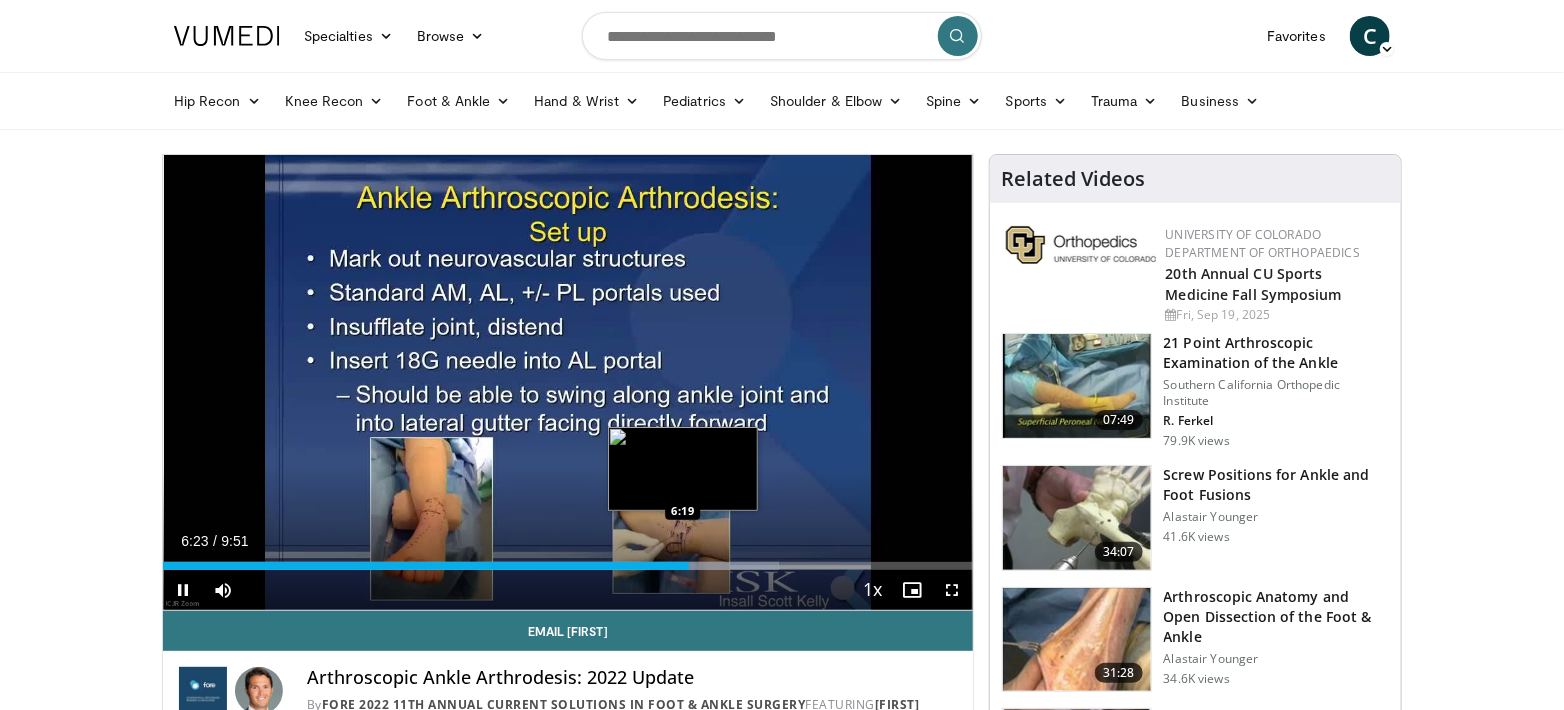 click on "Loaded :  76.14% 6:23 6:19" at bounding box center [568, 566] 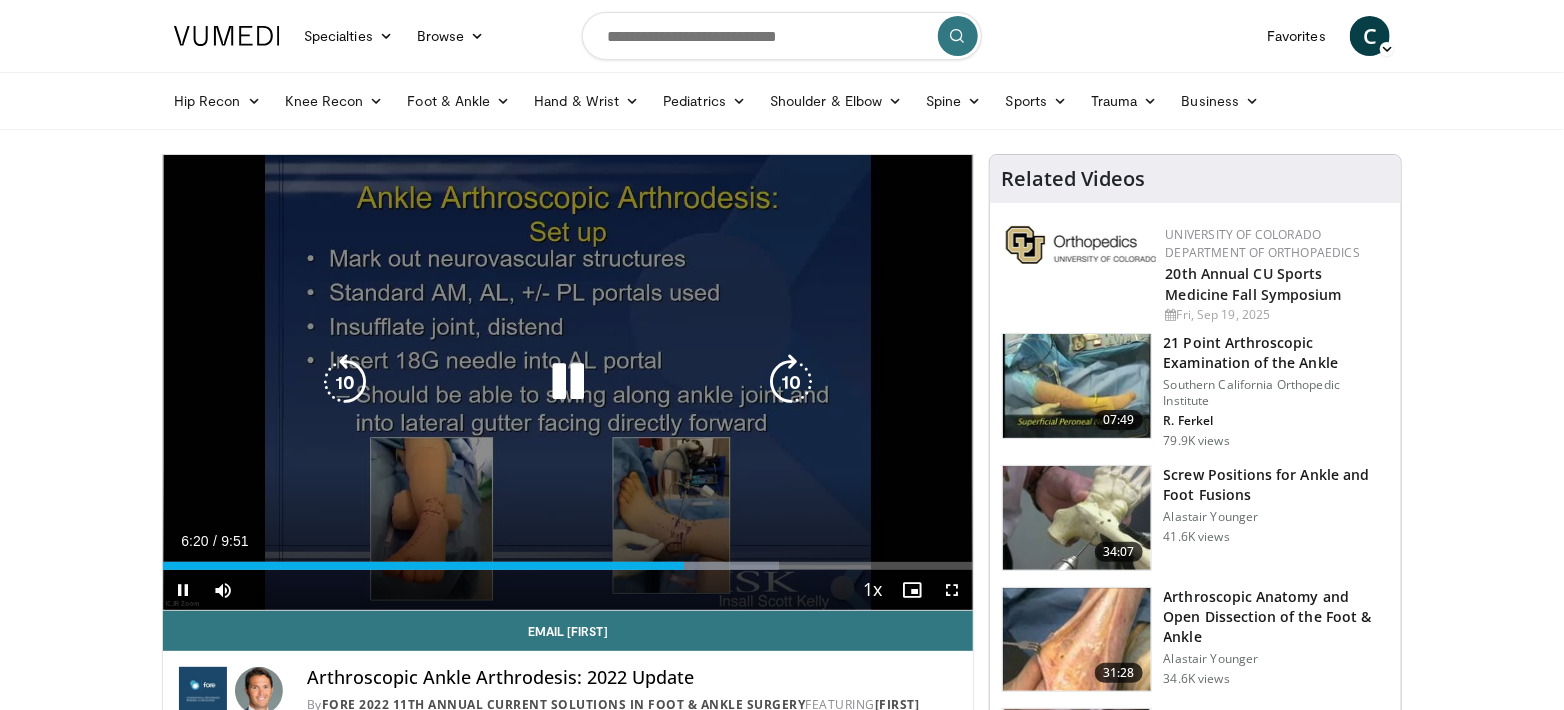 click at bounding box center [568, 382] 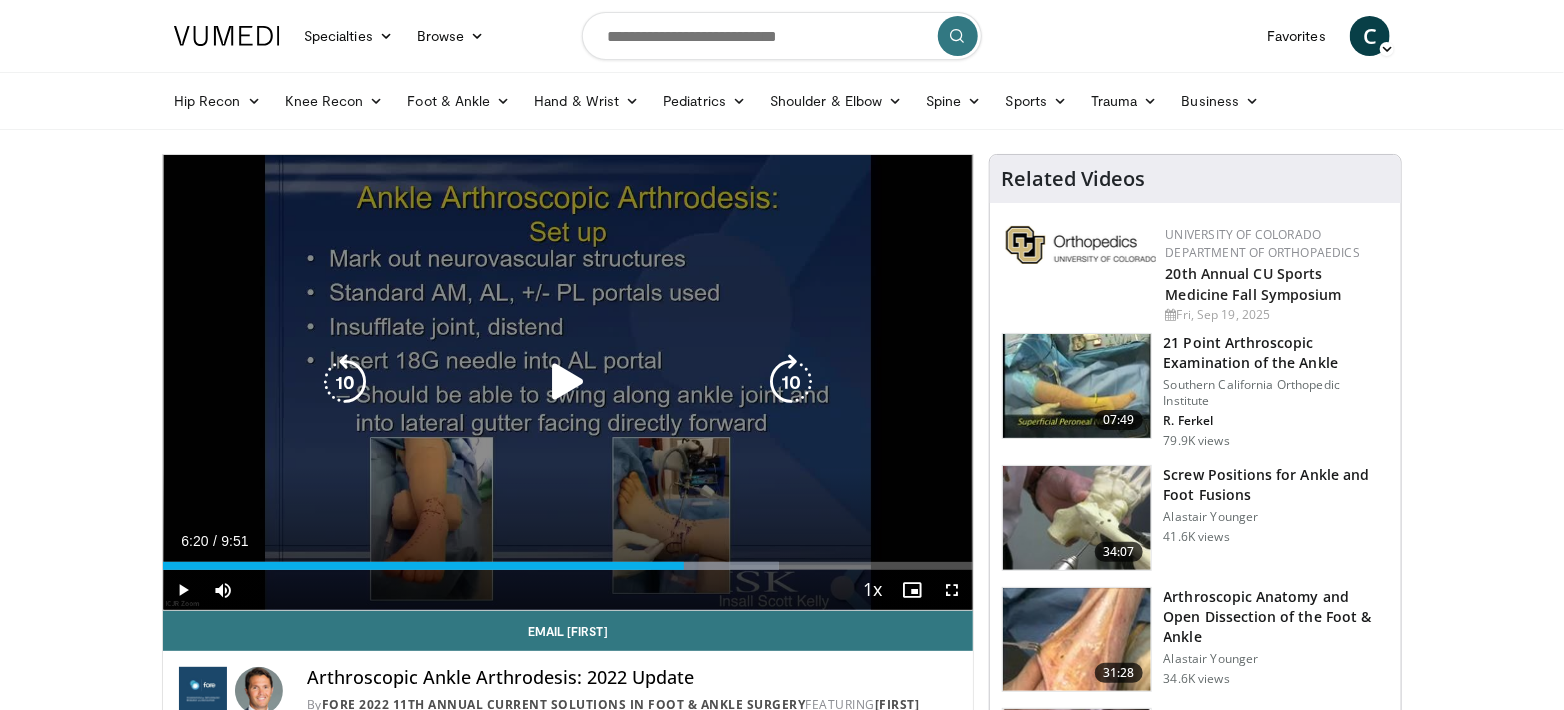 click at bounding box center [568, 382] 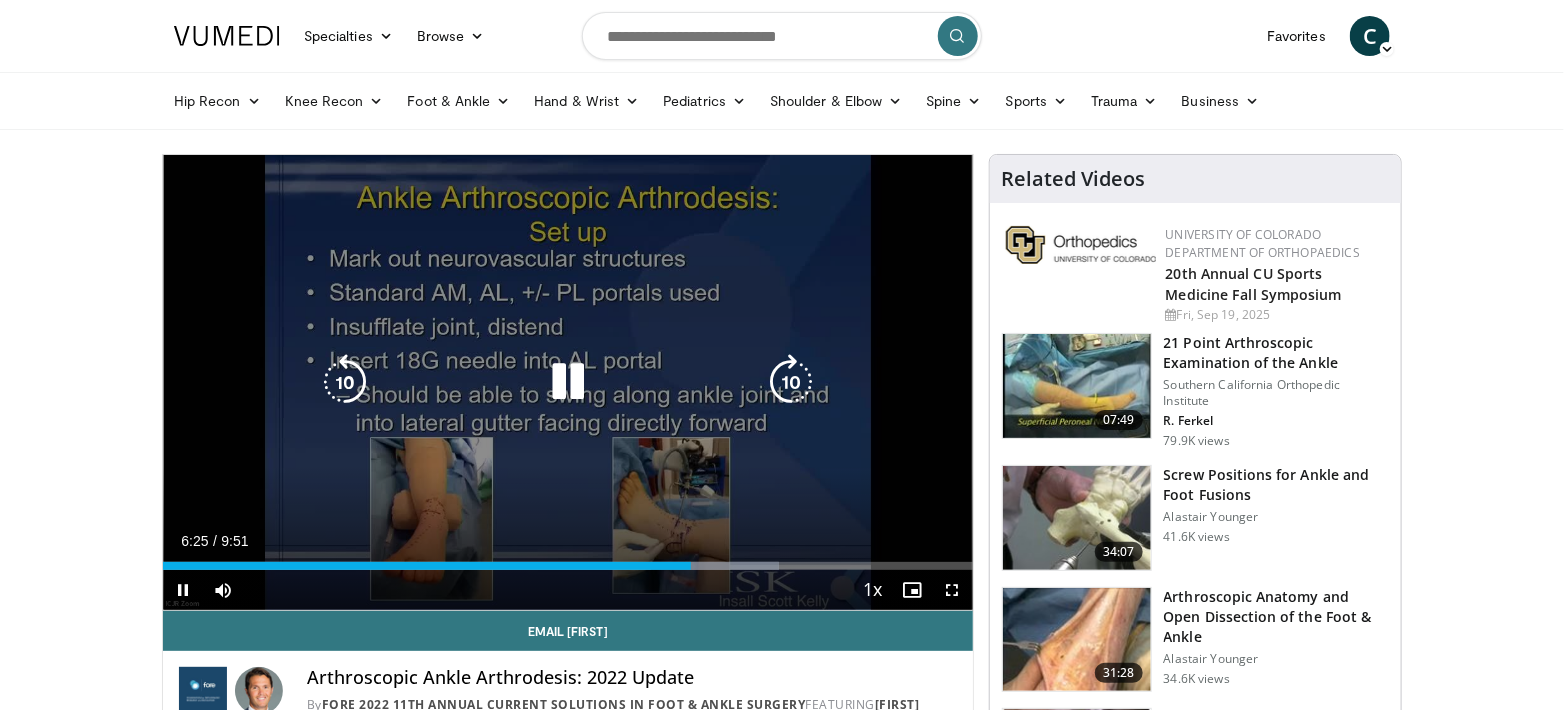 click at bounding box center (568, 382) 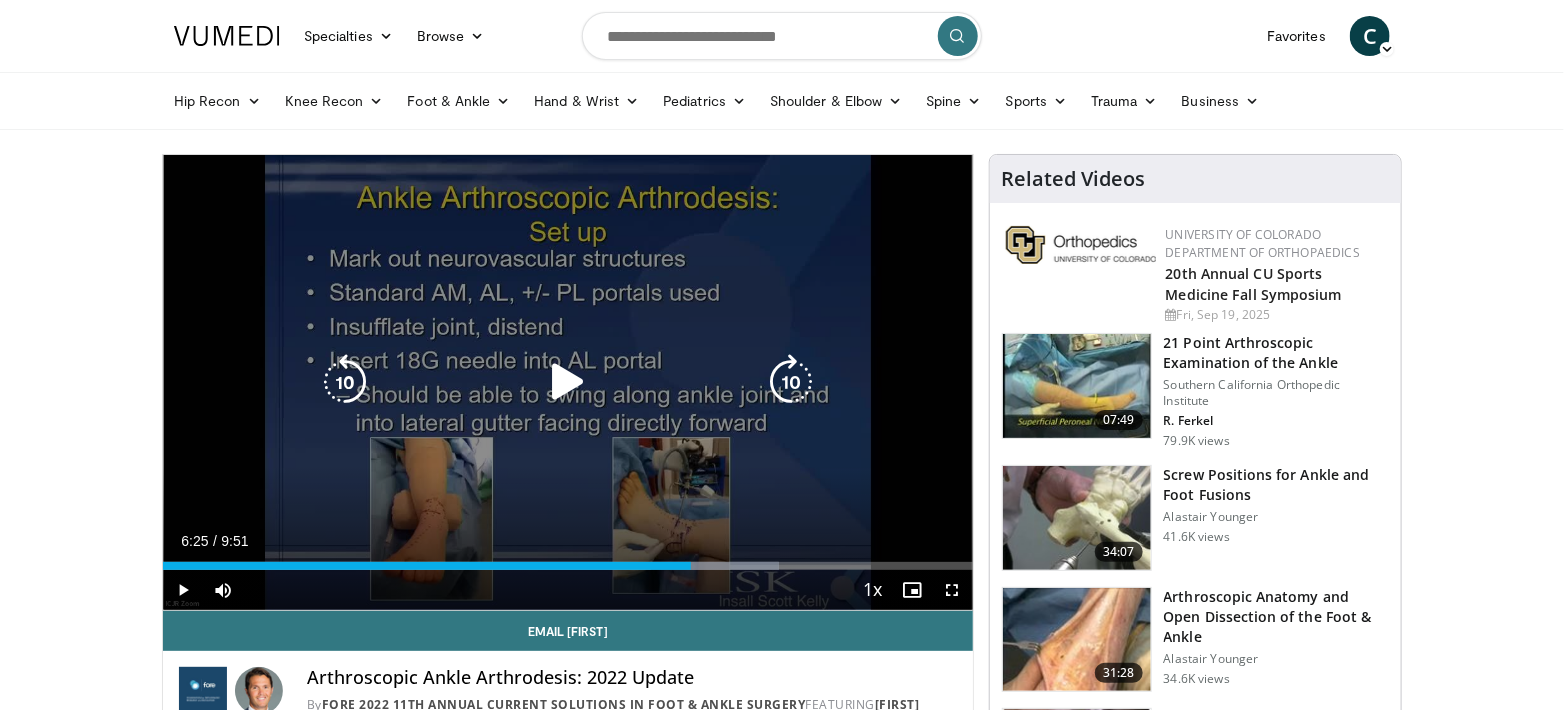 click at bounding box center [568, 382] 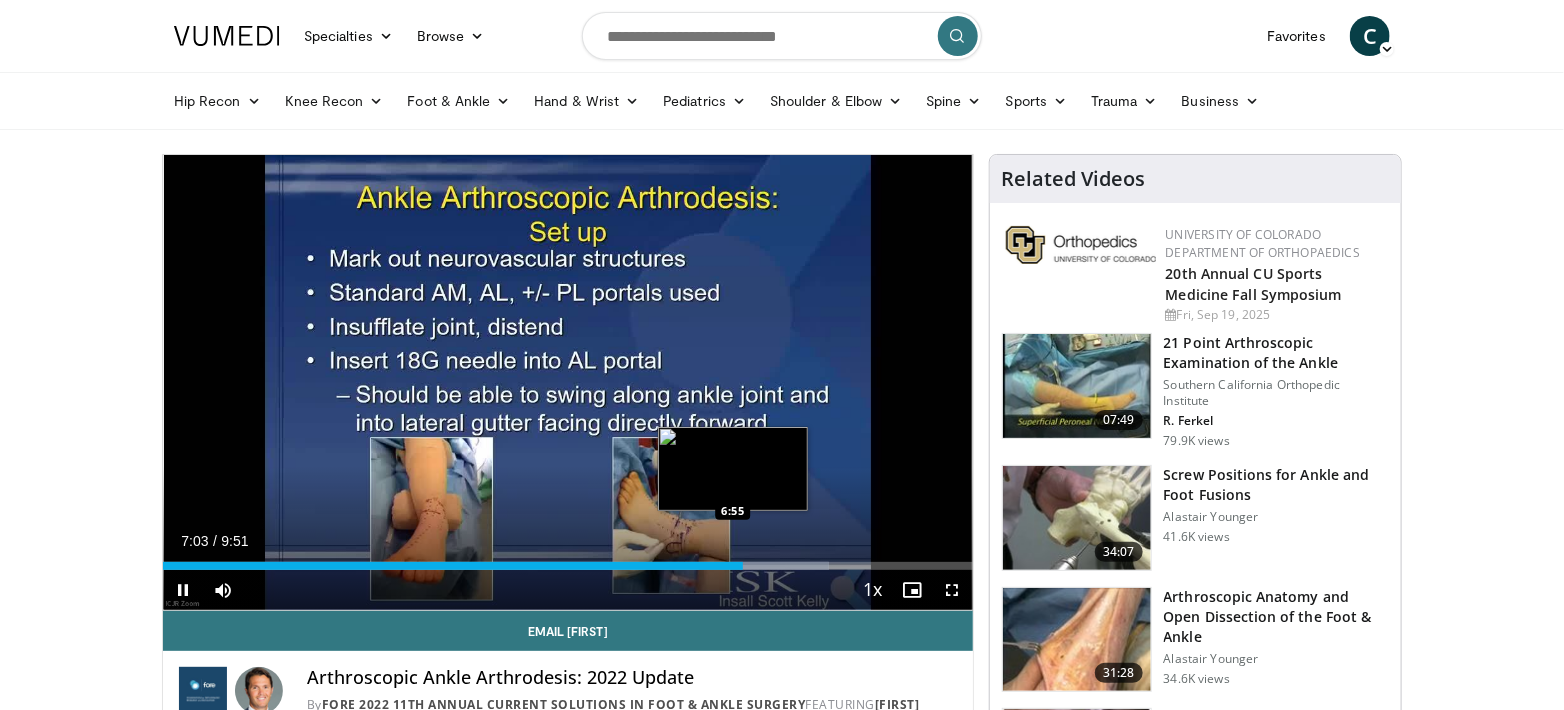 click on "Loaded :  82.23% 7:03 6:55" at bounding box center [568, 560] 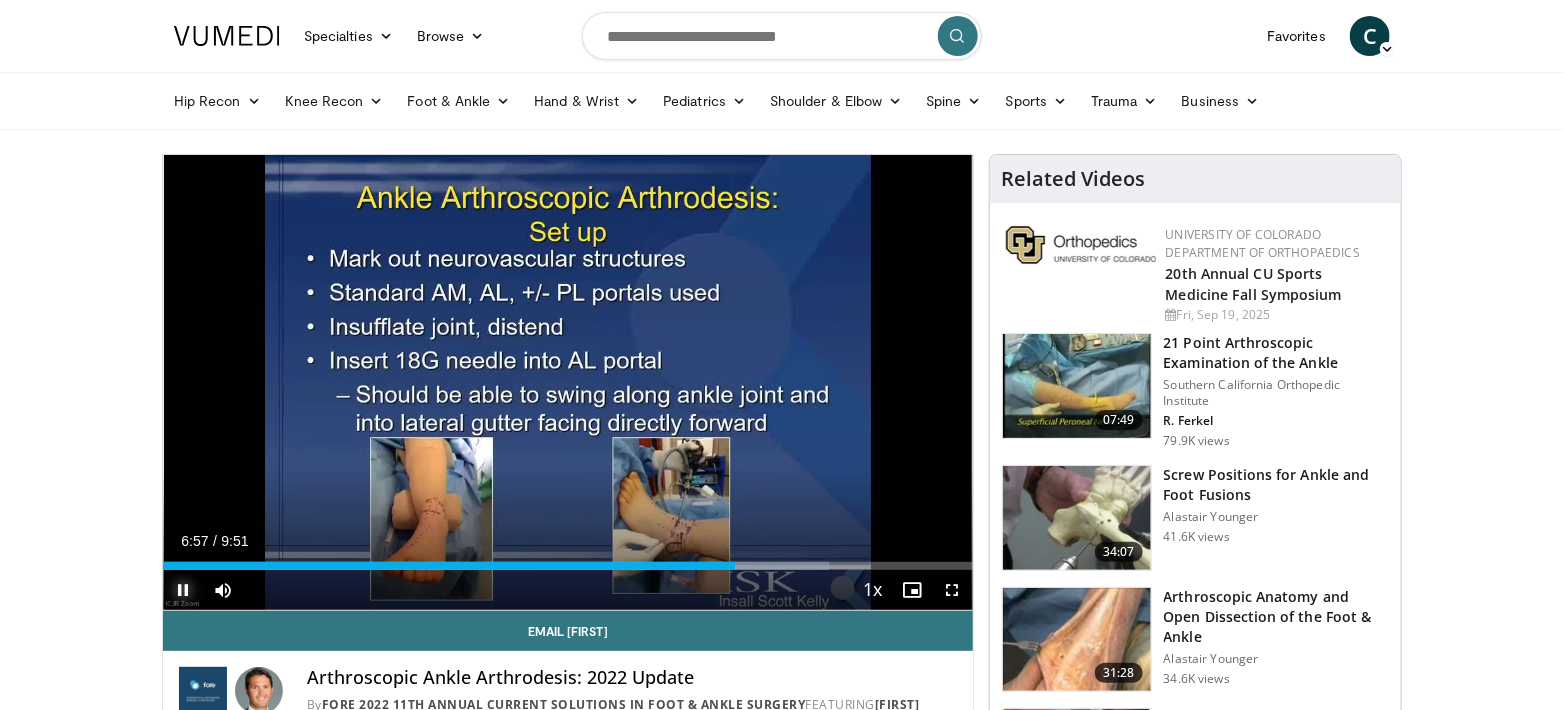 click at bounding box center (183, 590) 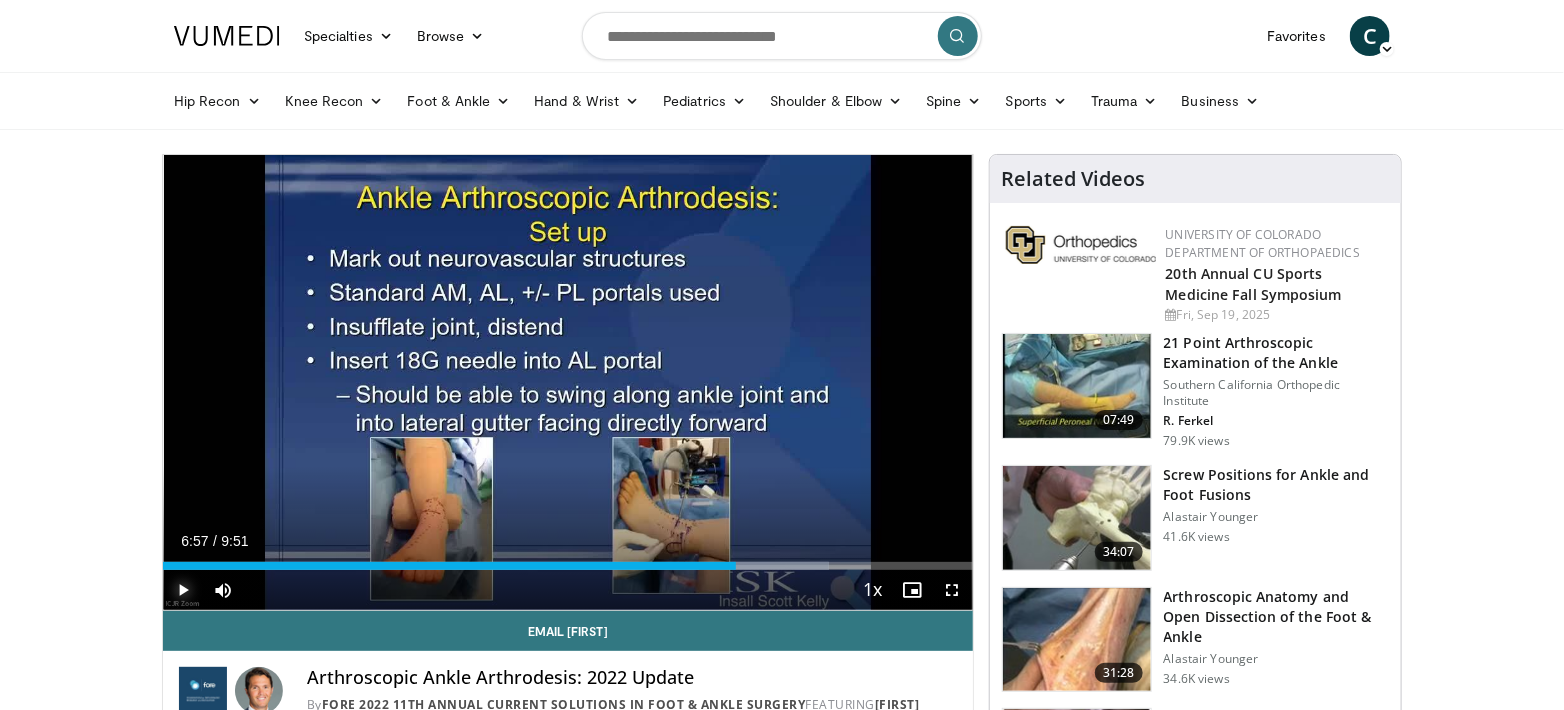 click at bounding box center [183, 590] 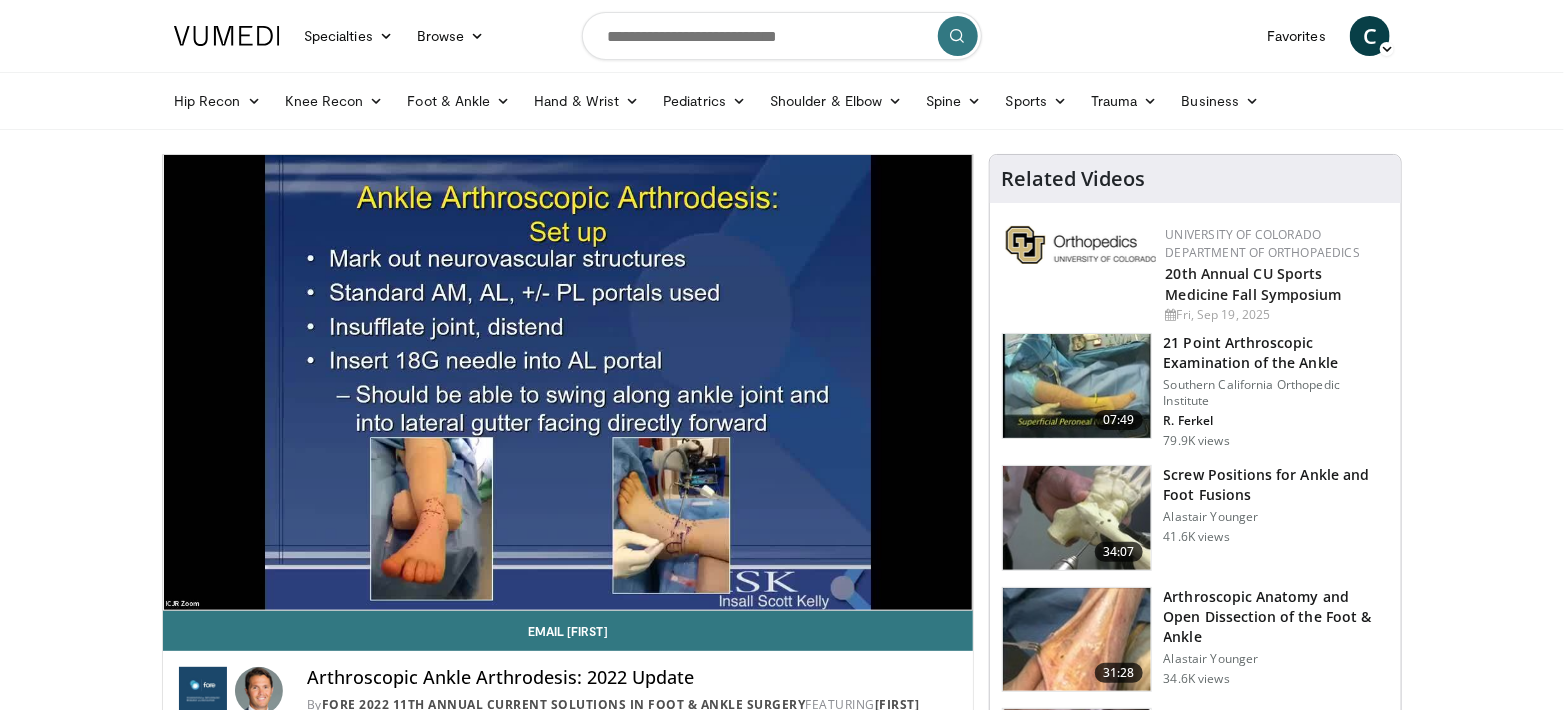 click on "10 seconds
Tap to unmute" at bounding box center (568, 382) 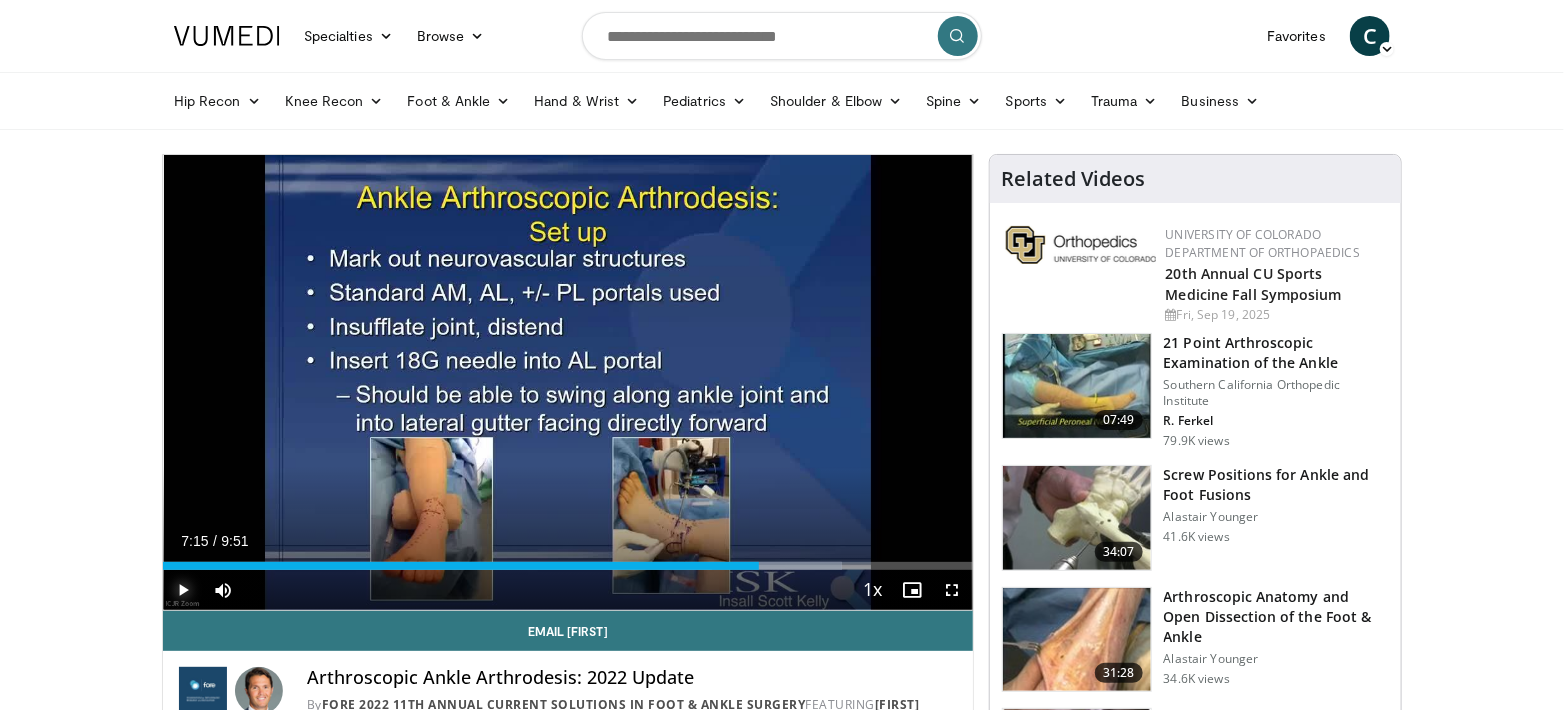 click at bounding box center [183, 590] 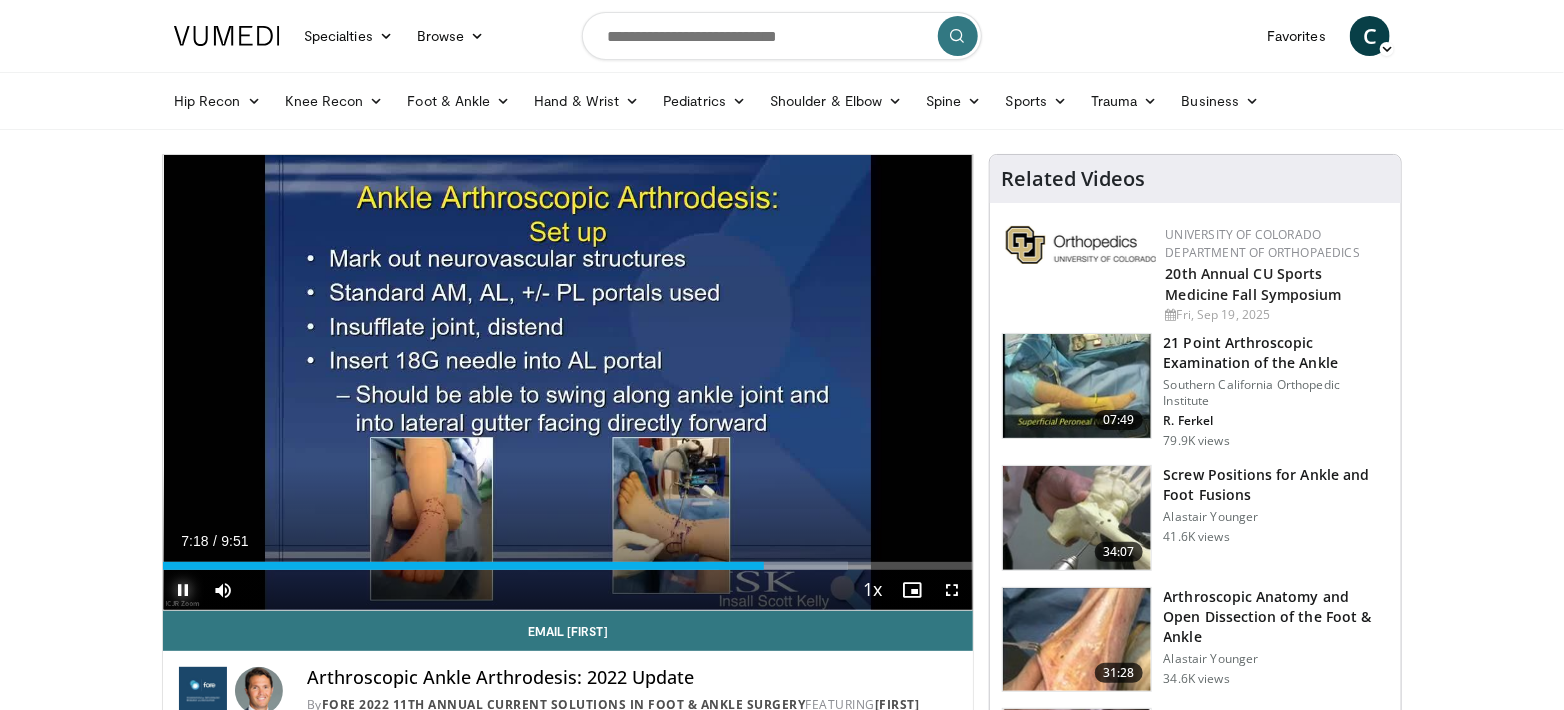 click at bounding box center [183, 590] 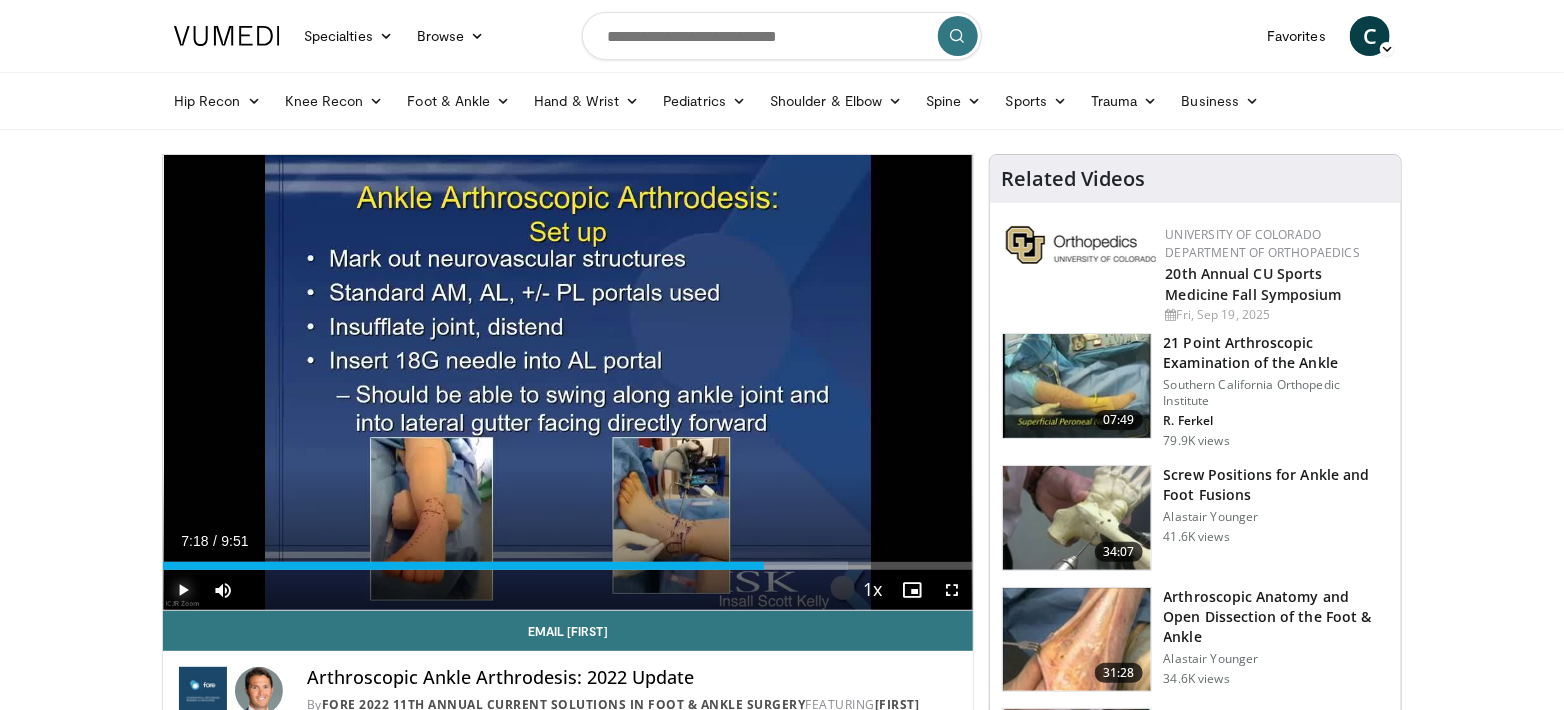 click at bounding box center (183, 590) 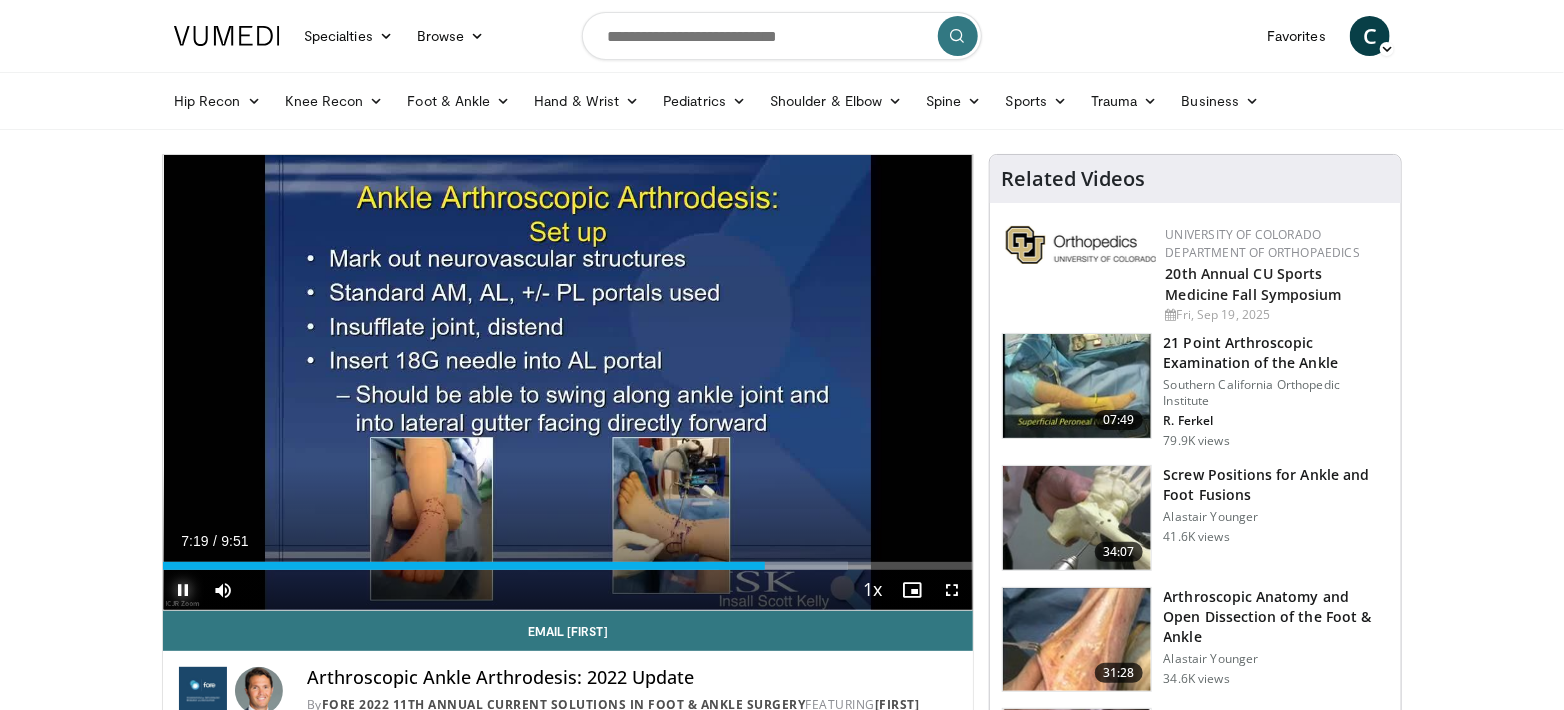 click at bounding box center (183, 590) 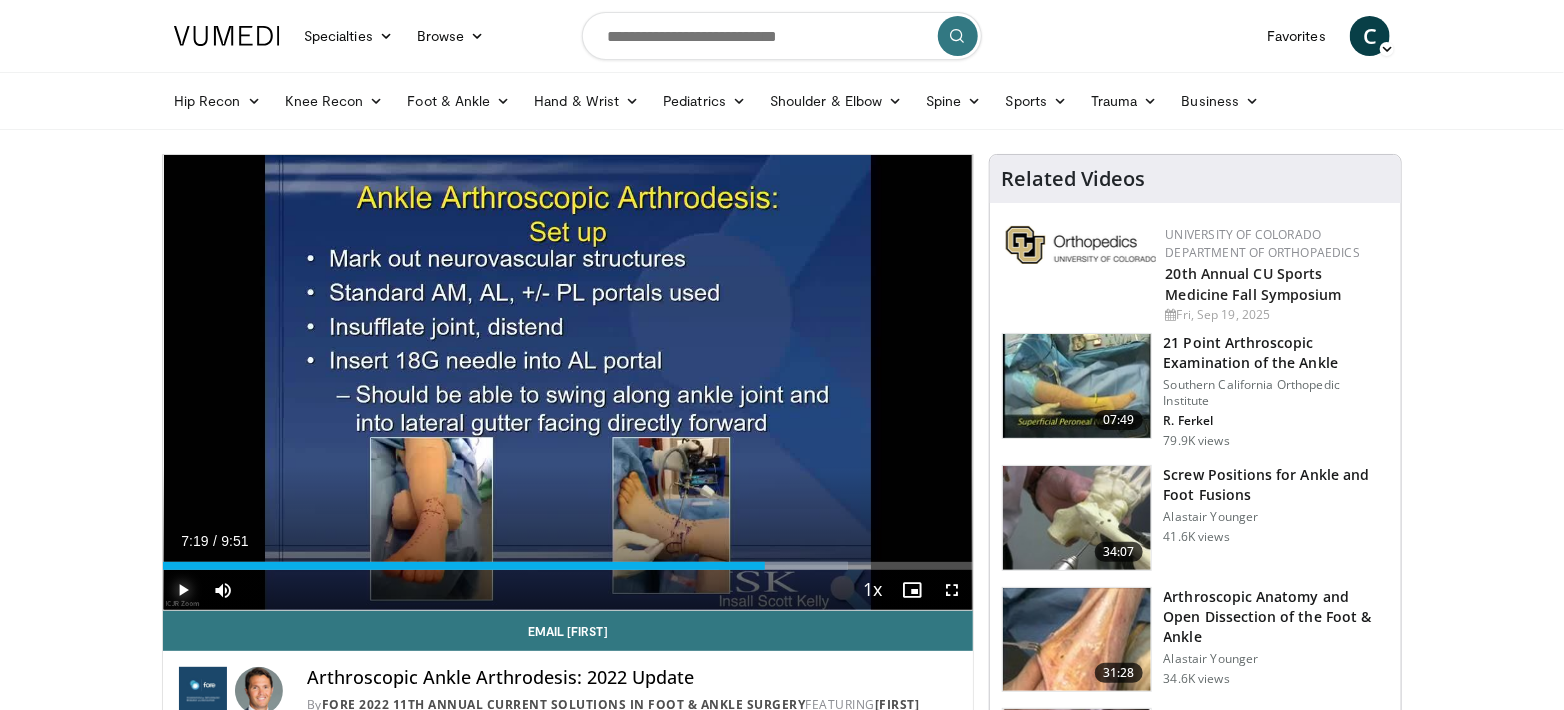 click at bounding box center [183, 590] 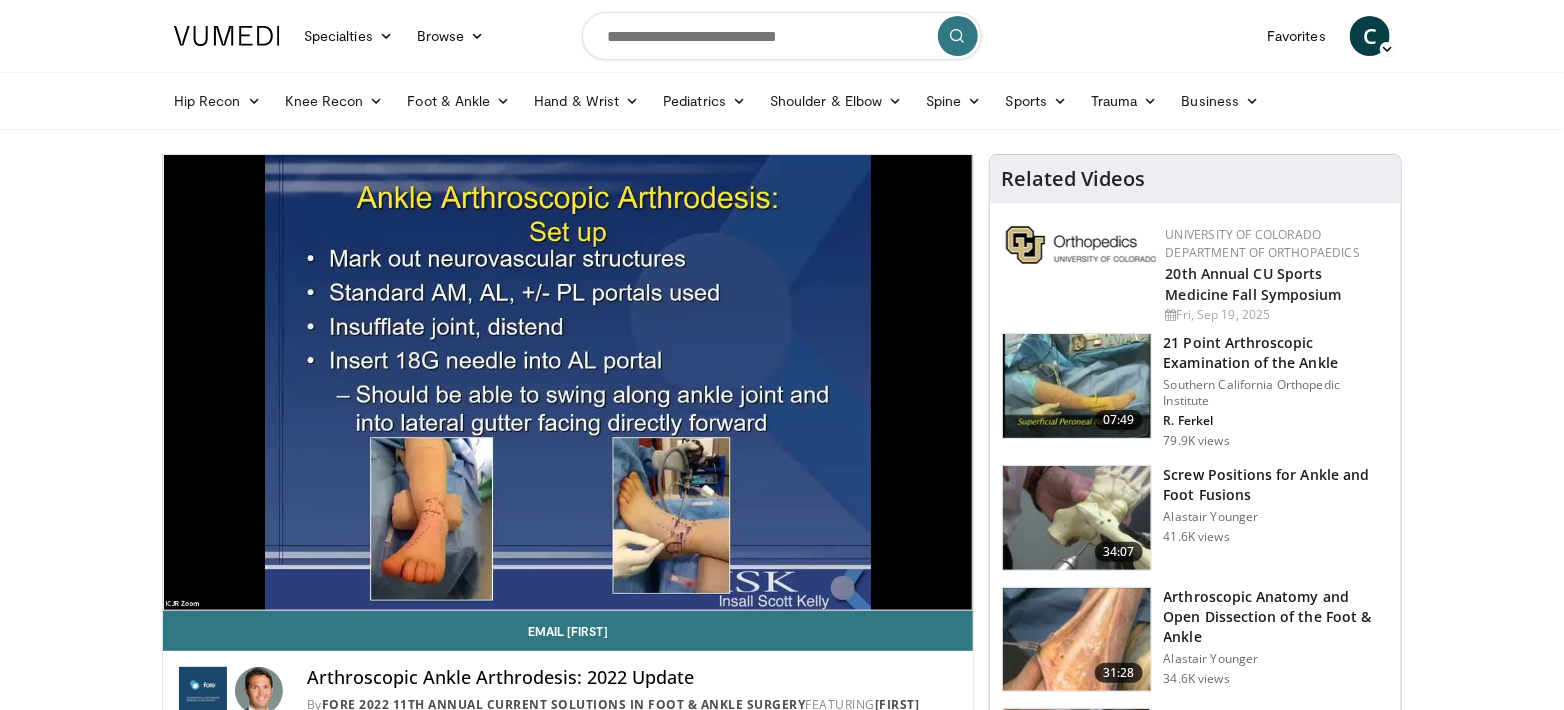click on "10 seconds
Tap to unmute" at bounding box center (568, 382) 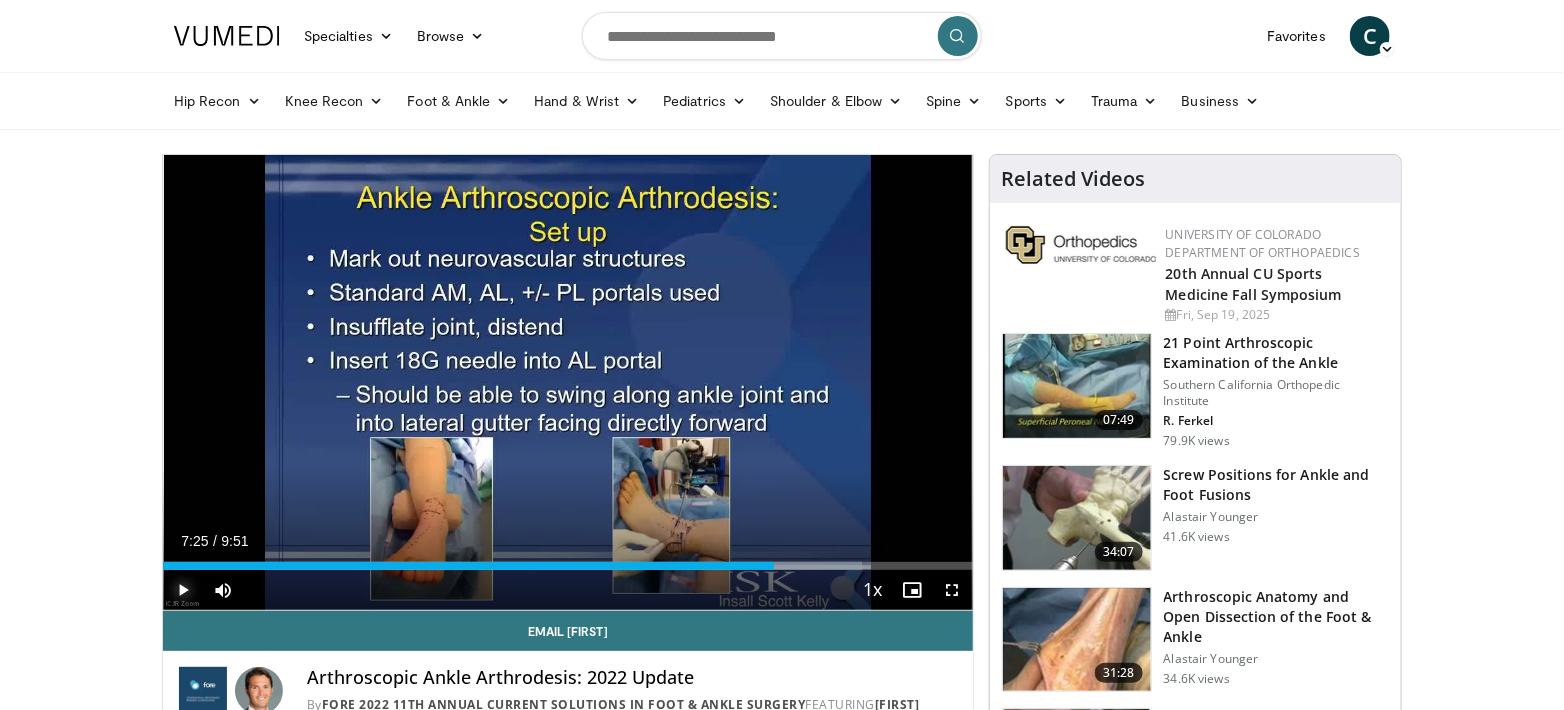 click at bounding box center [183, 590] 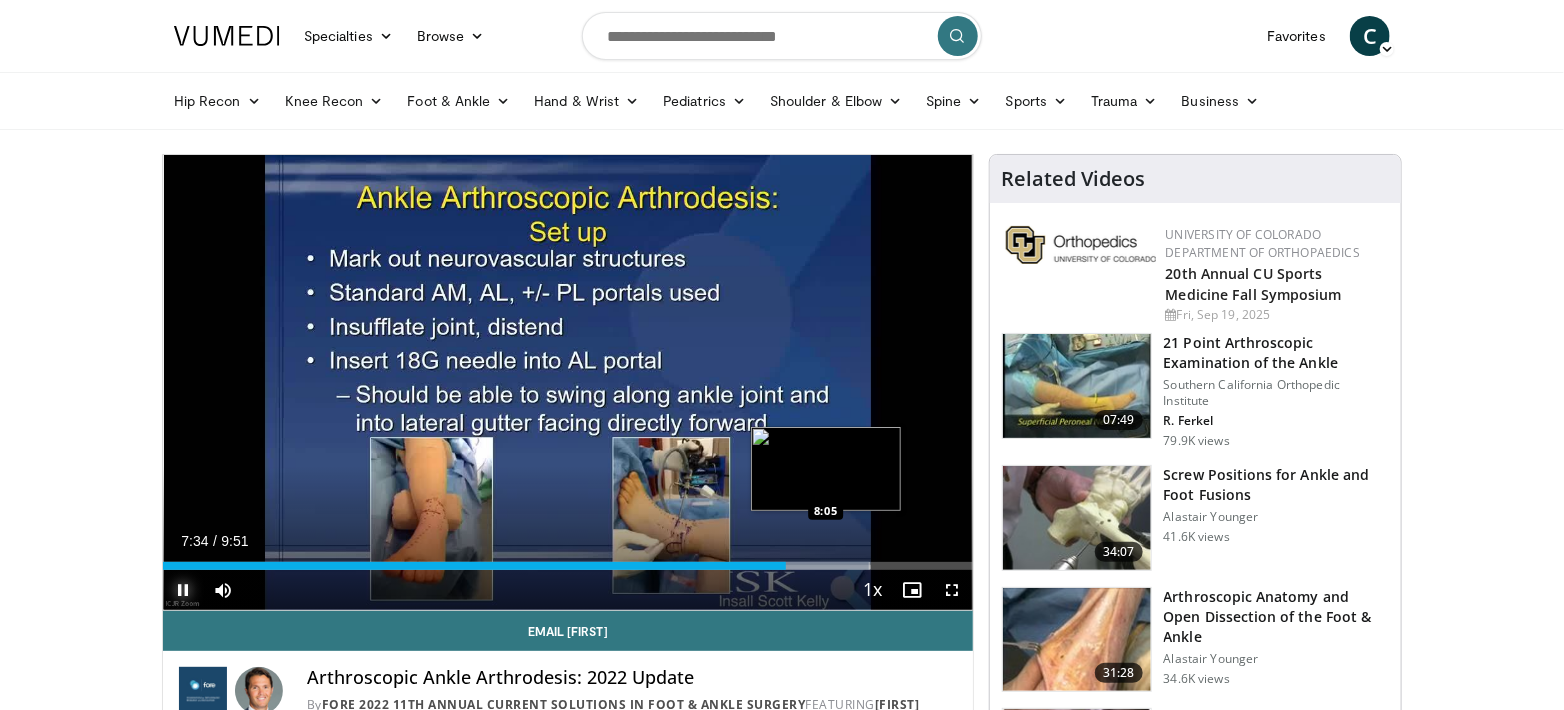 click on "Loaded :  87.26% 7:34 8:05" at bounding box center [568, 566] 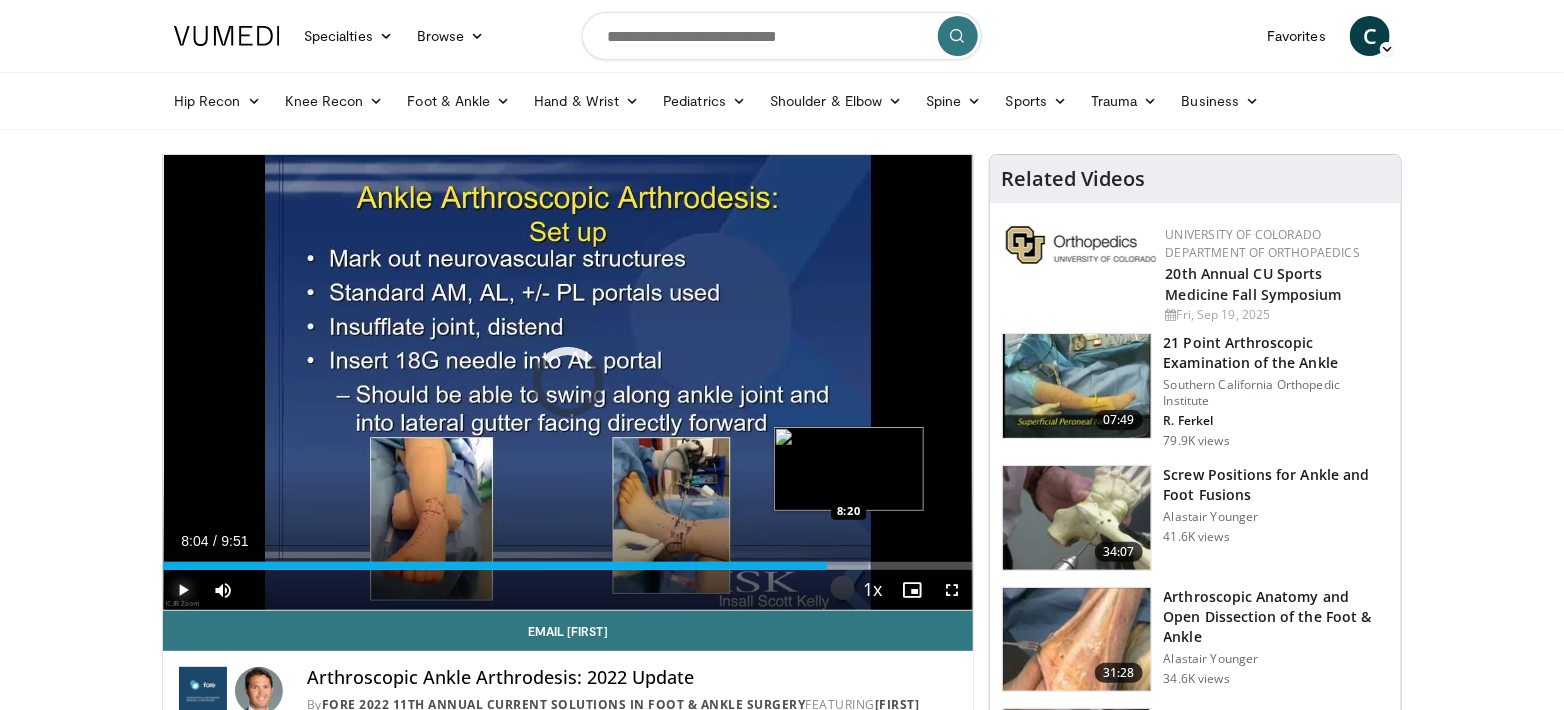 click on "Loaded :  87.26% 8:04 8:20" at bounding box center [568, 560] 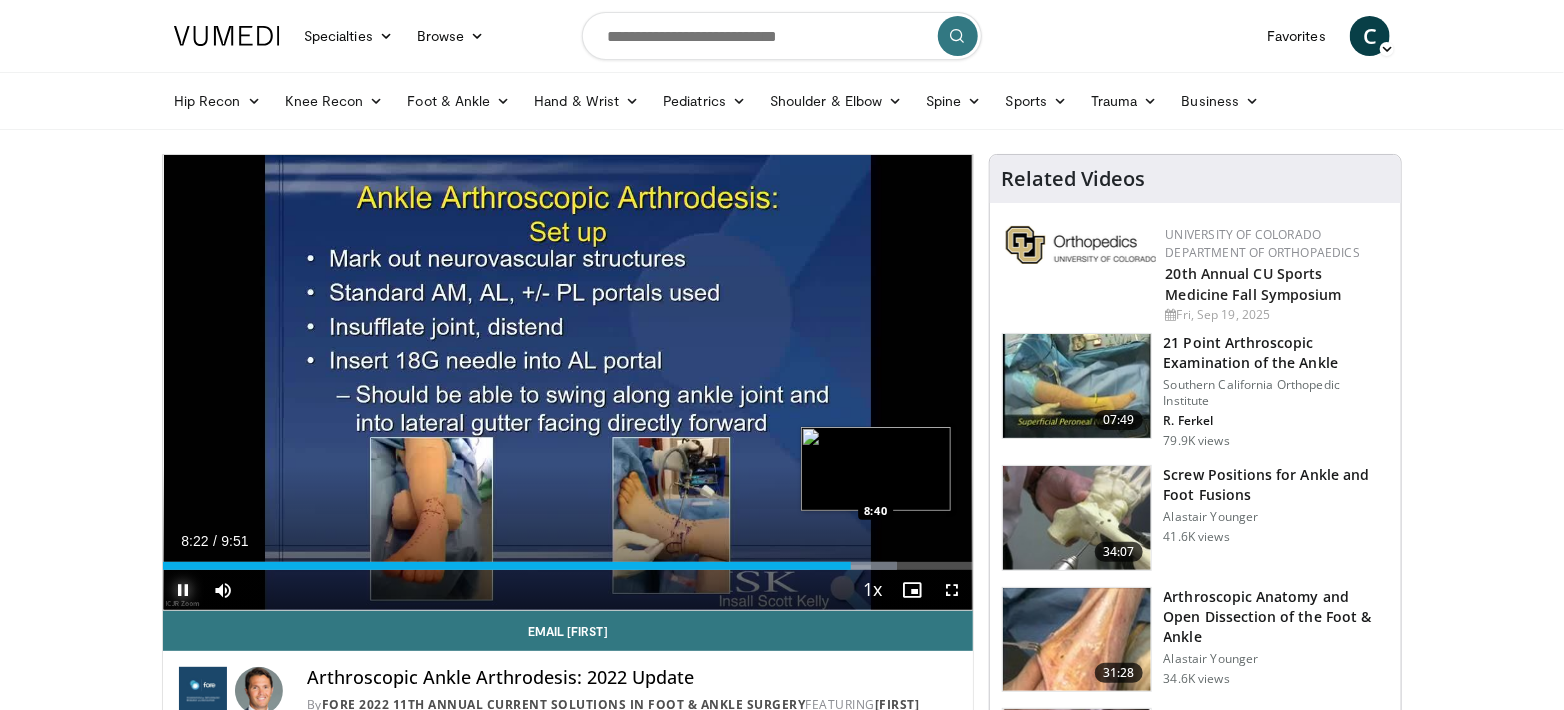 click on "Loaded :  90.62% 8:22 8:40" at bounding box center [568, 560] 